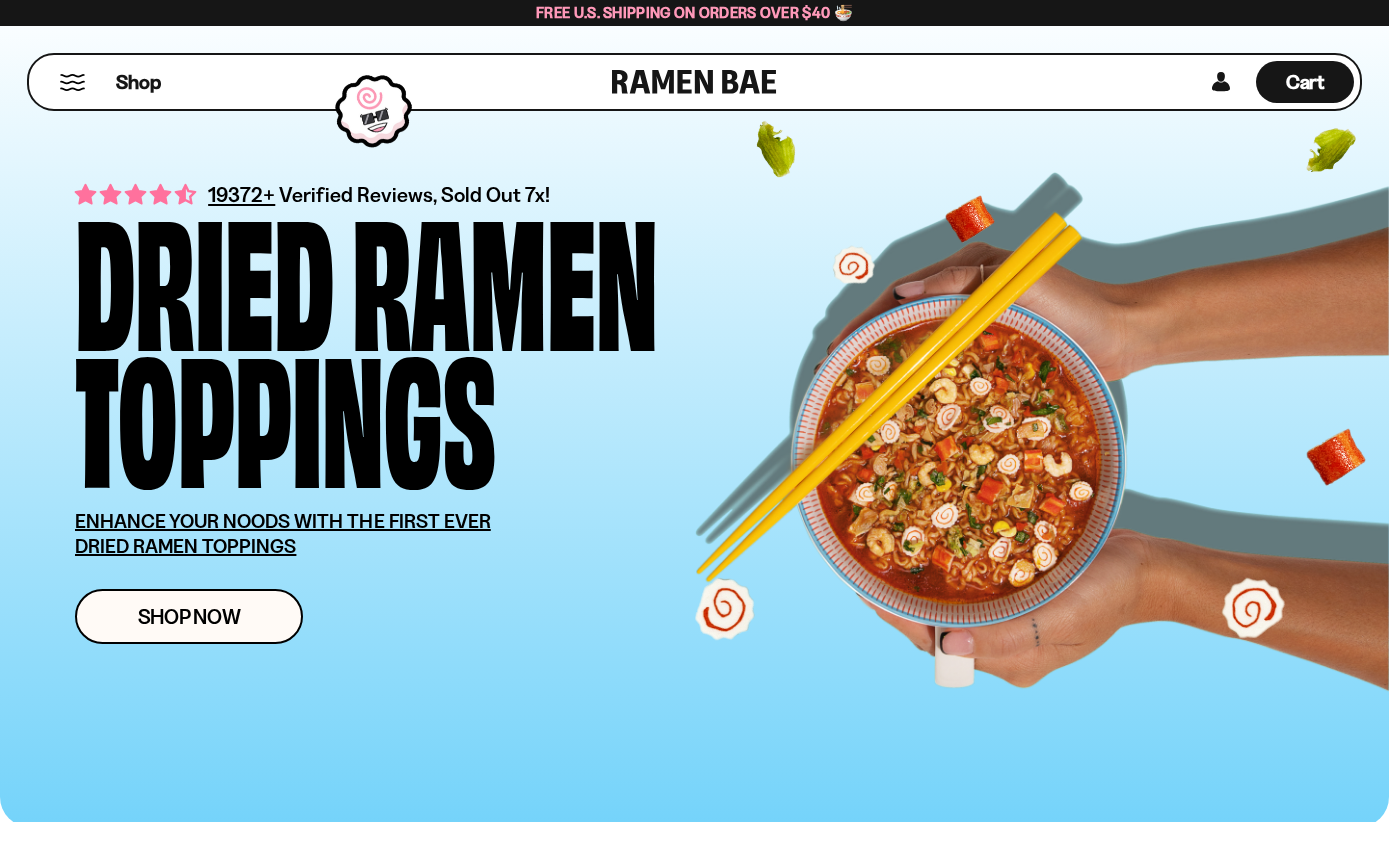 scroll, scrollTop: 0, scrollLeft: 0, axis: both 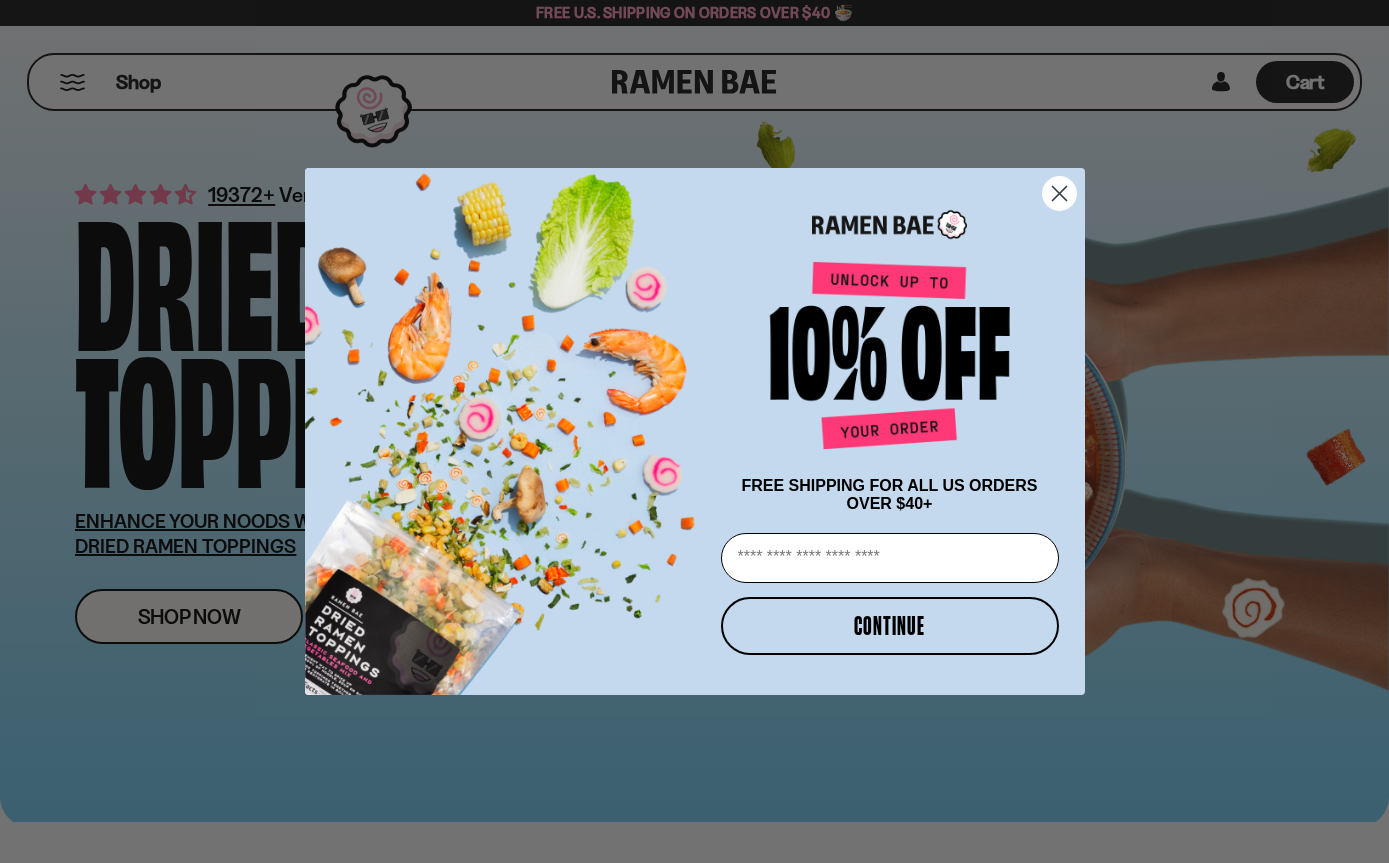click 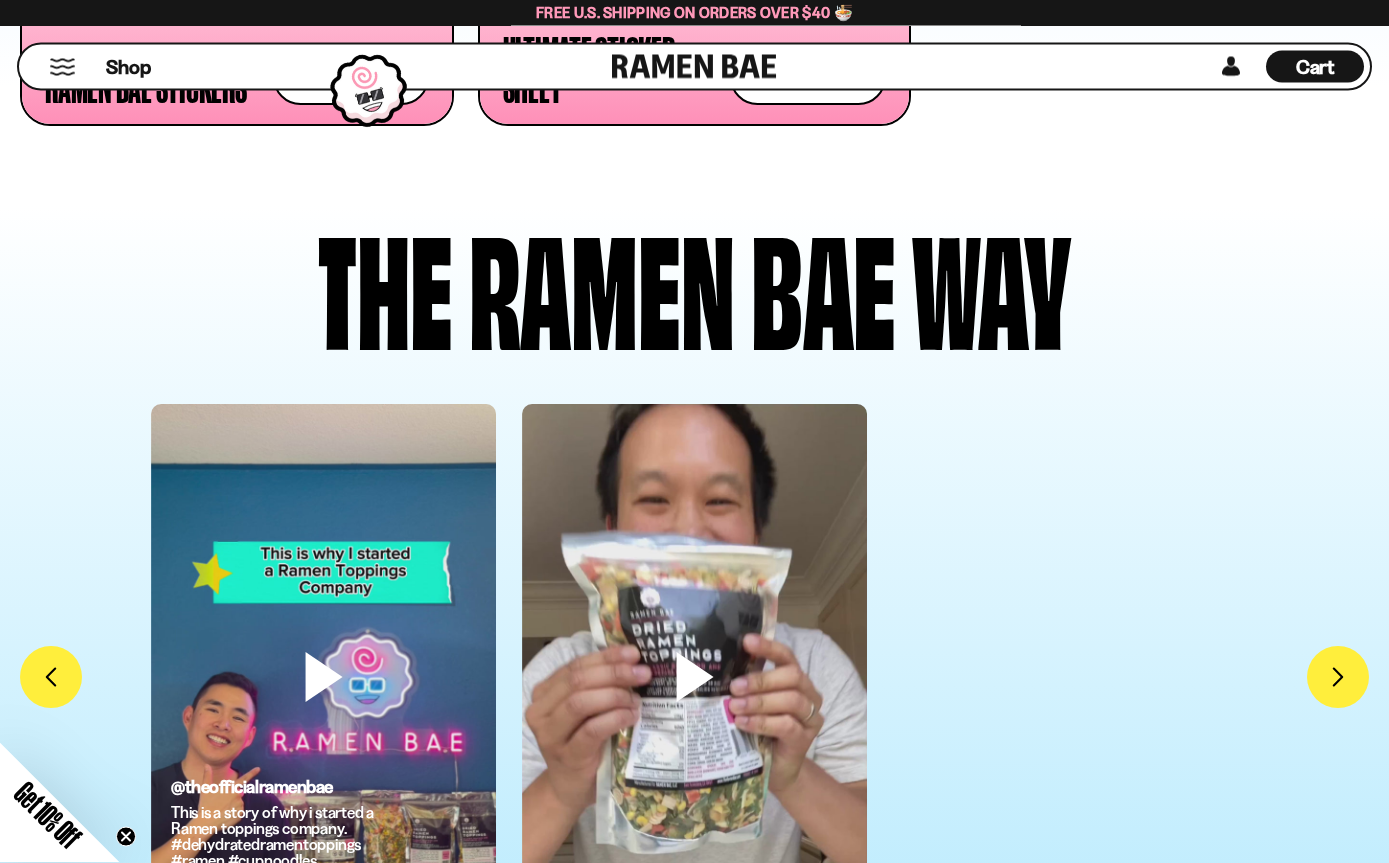 scroll, scrollTop: 4755, scrollLeft: 0, axis: vertical 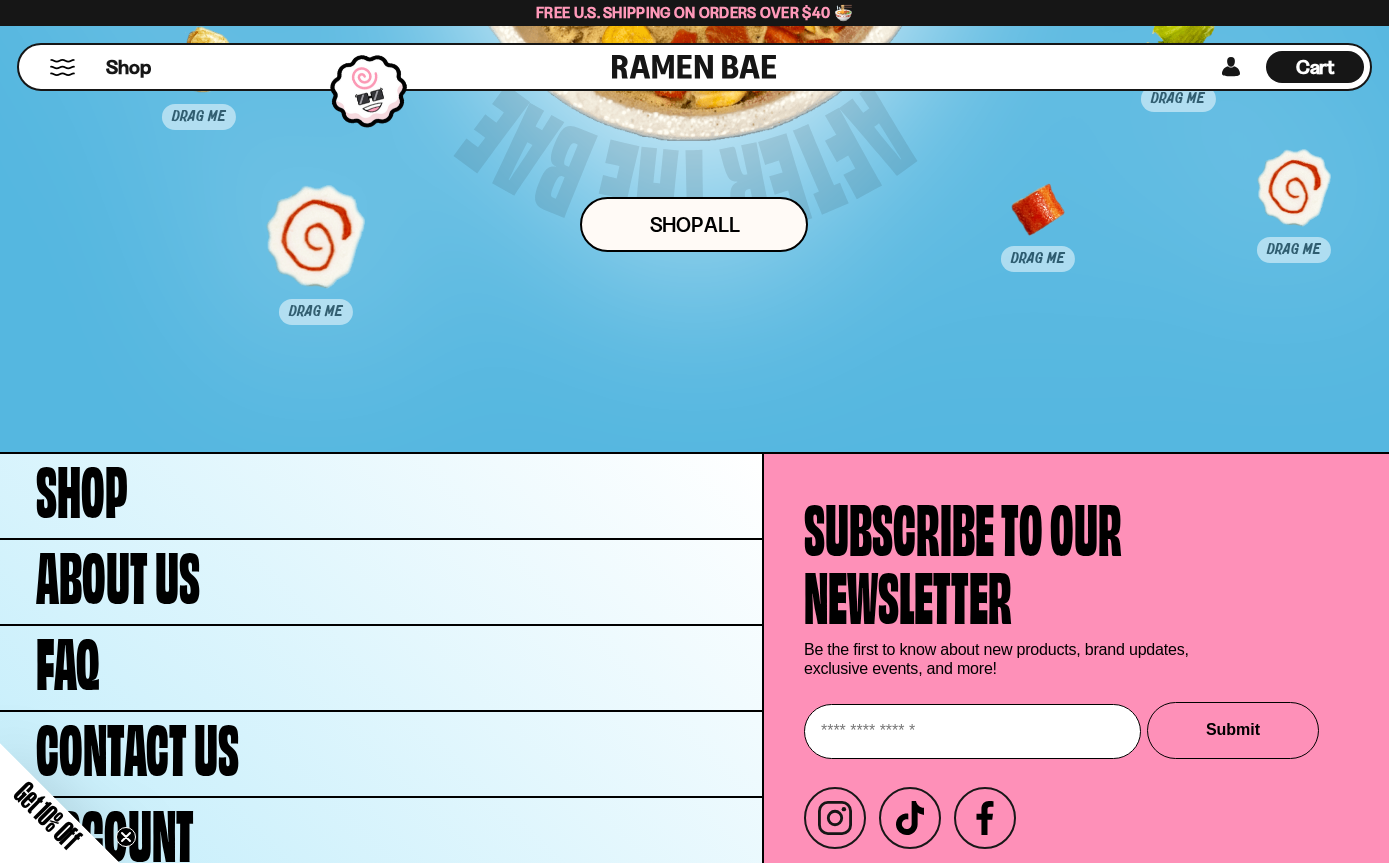 click on "Shop" at bounding box center (82, 486) 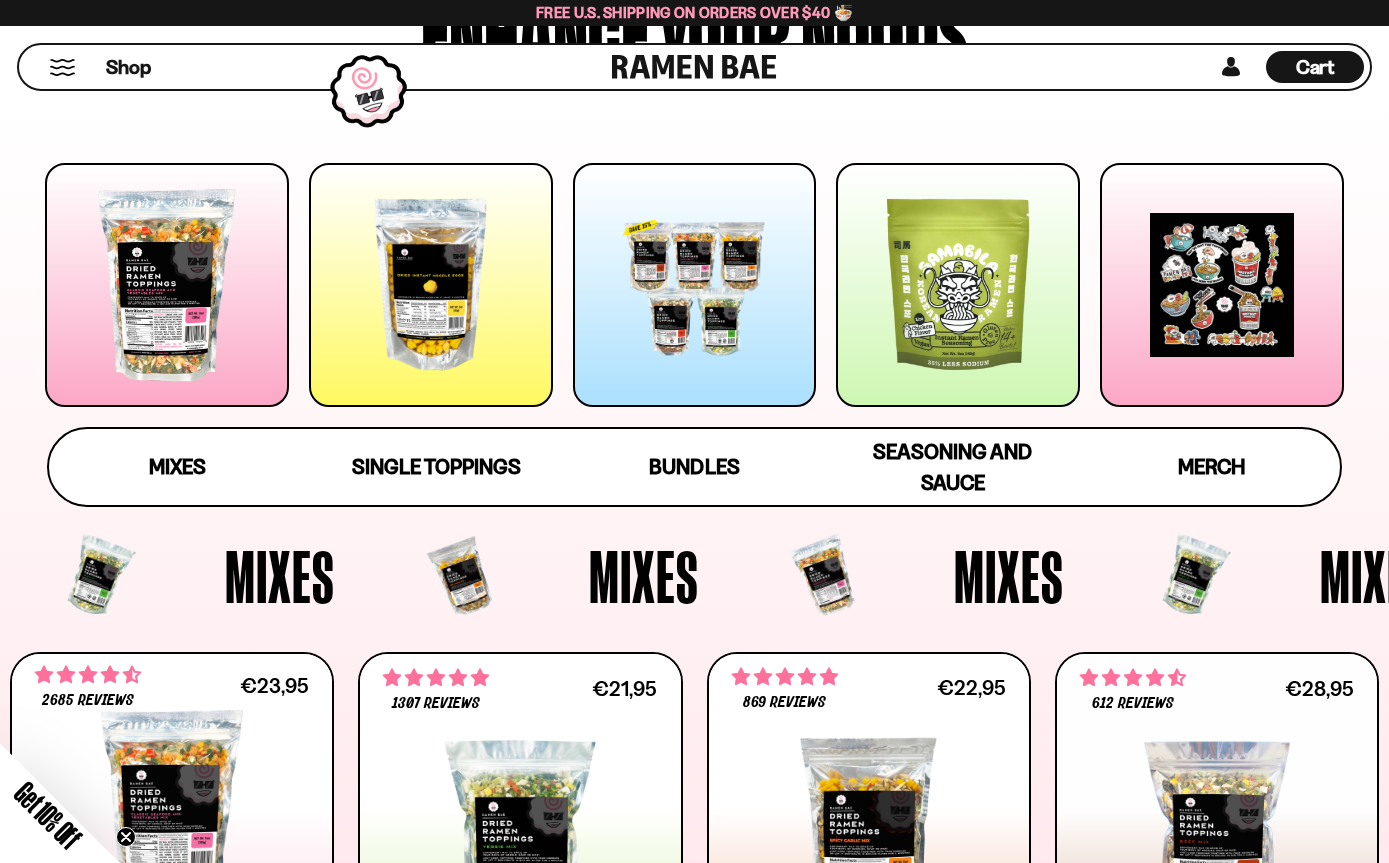 scroll, scrollTop: 437, scrollLeft: 0, axis: vertical 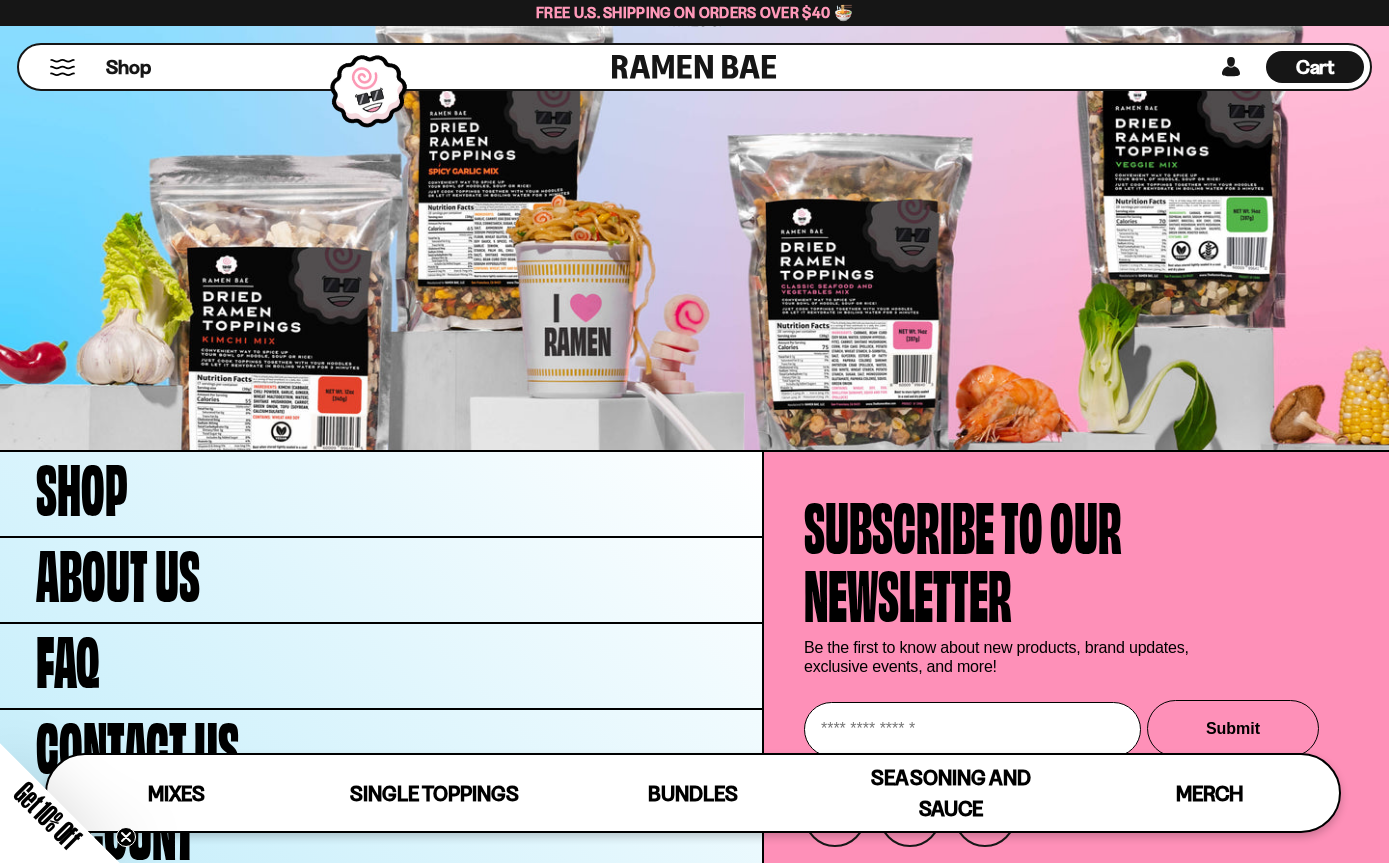 click on "About Us" at bounding box center (118, 570) 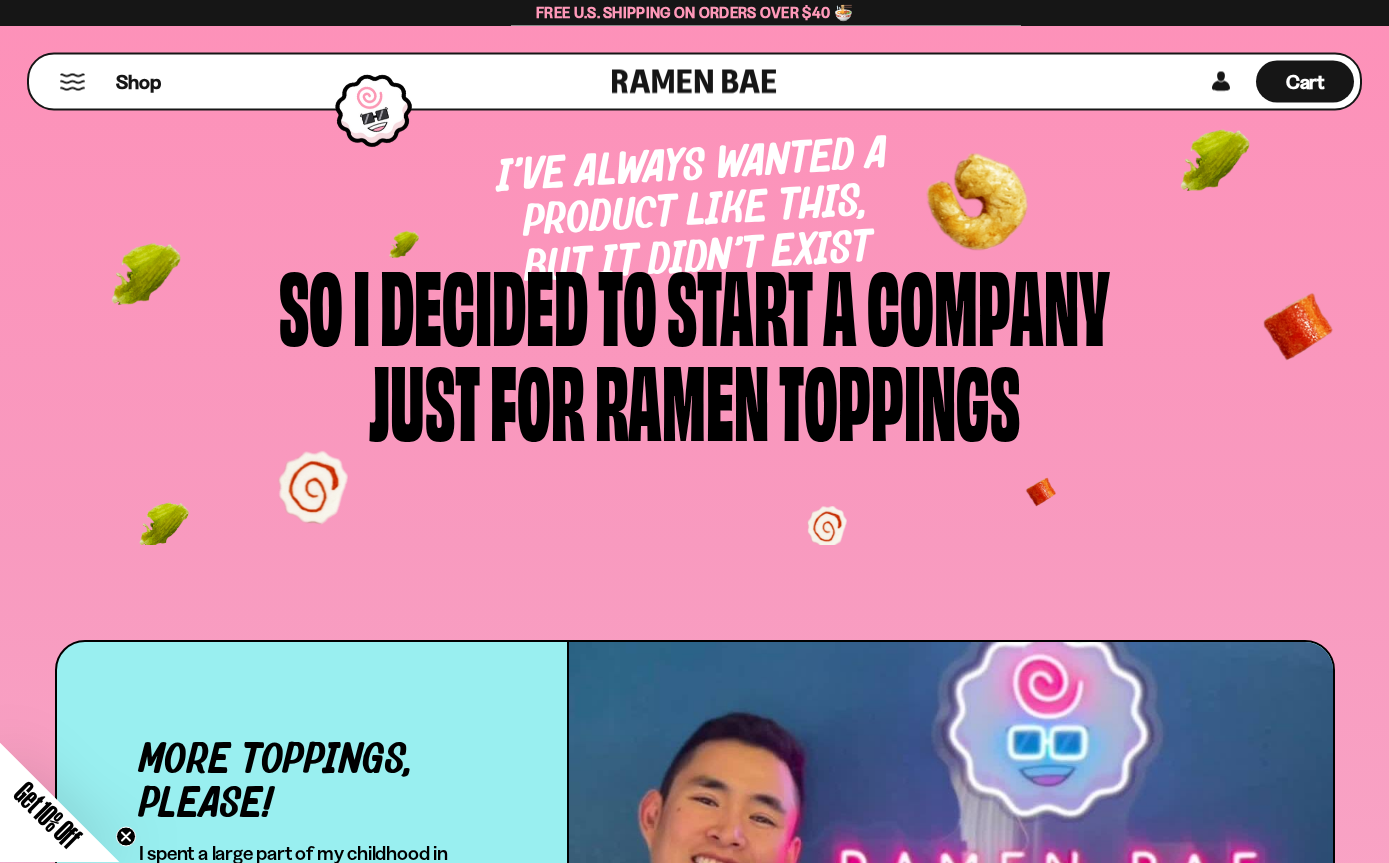 scroll, scrollTop: 0, scrollLeft: 0, axis: both 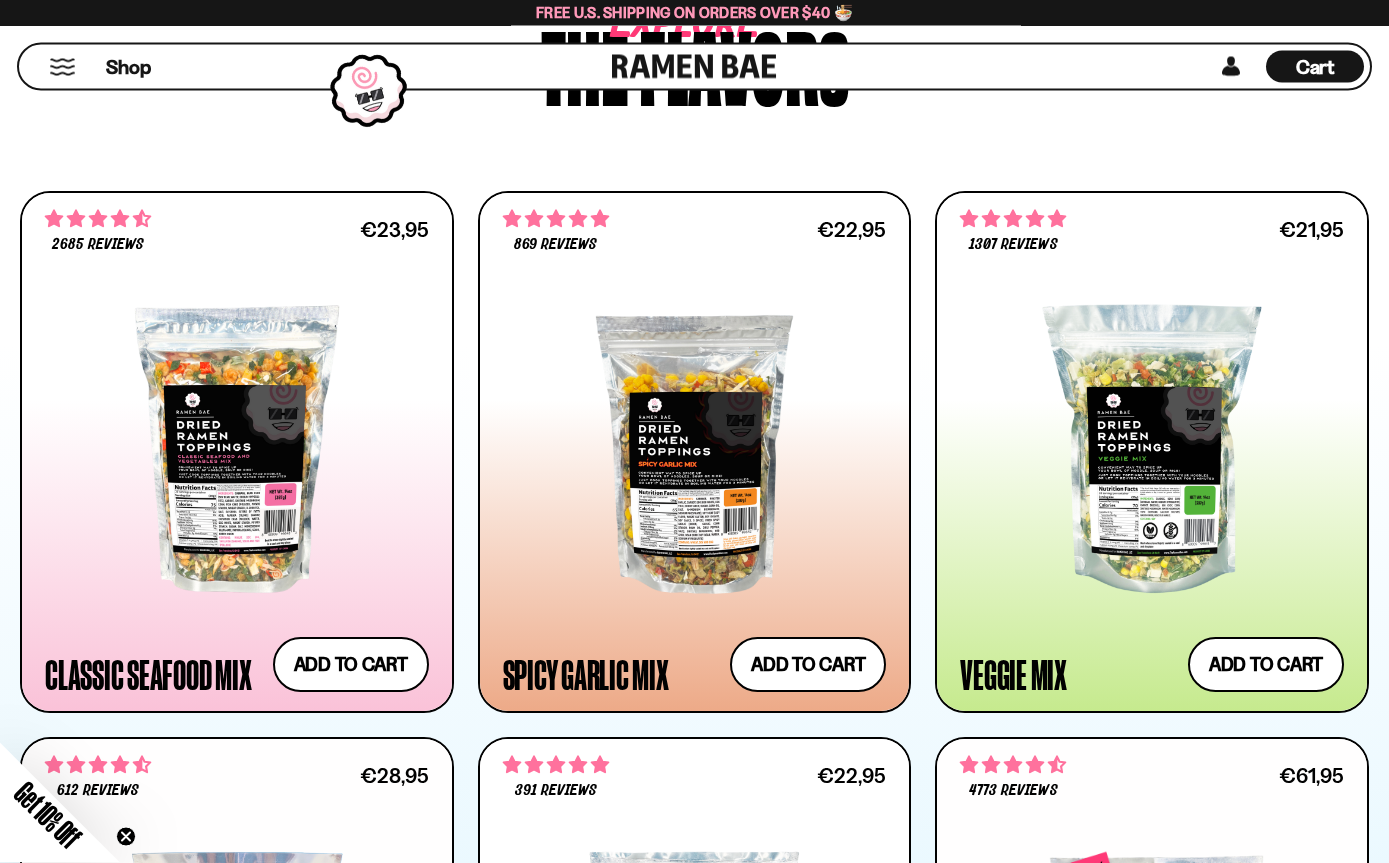 click at bounding box center [237, 450] 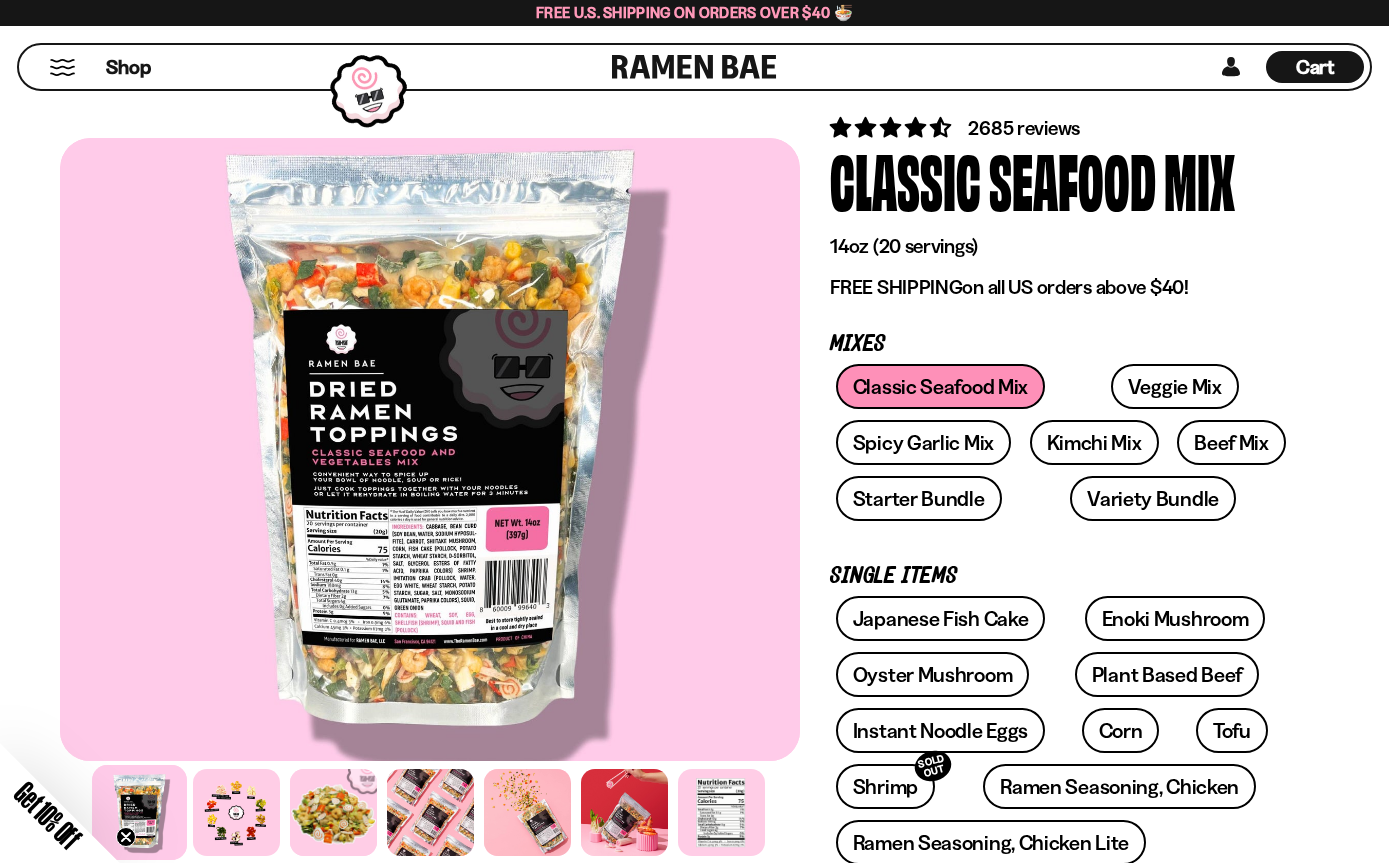 scroll, scrollTop: 0, scrollLeft: 0, axis: both 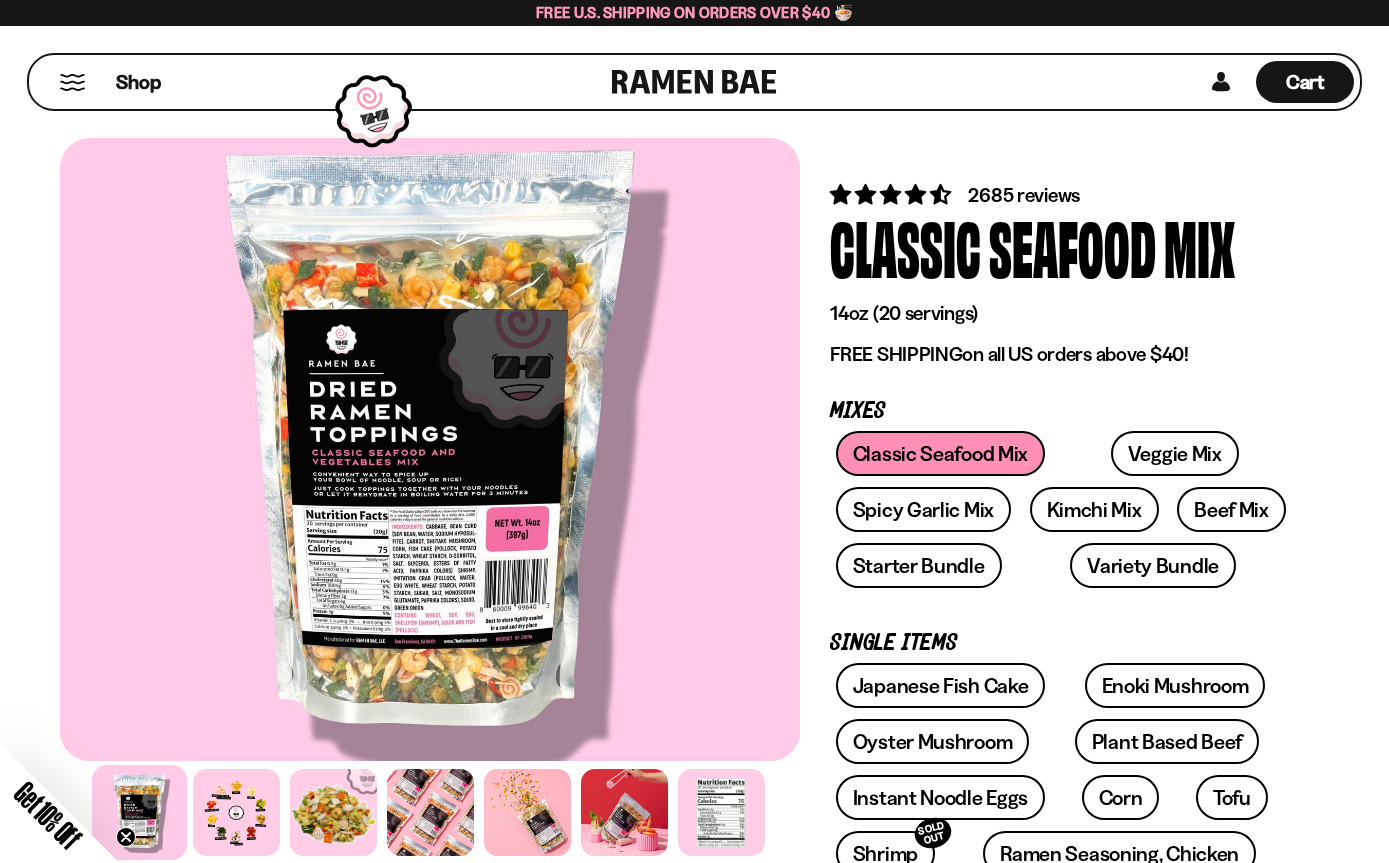 click on "Veggie Mix" at bounding box center [1175, 453] 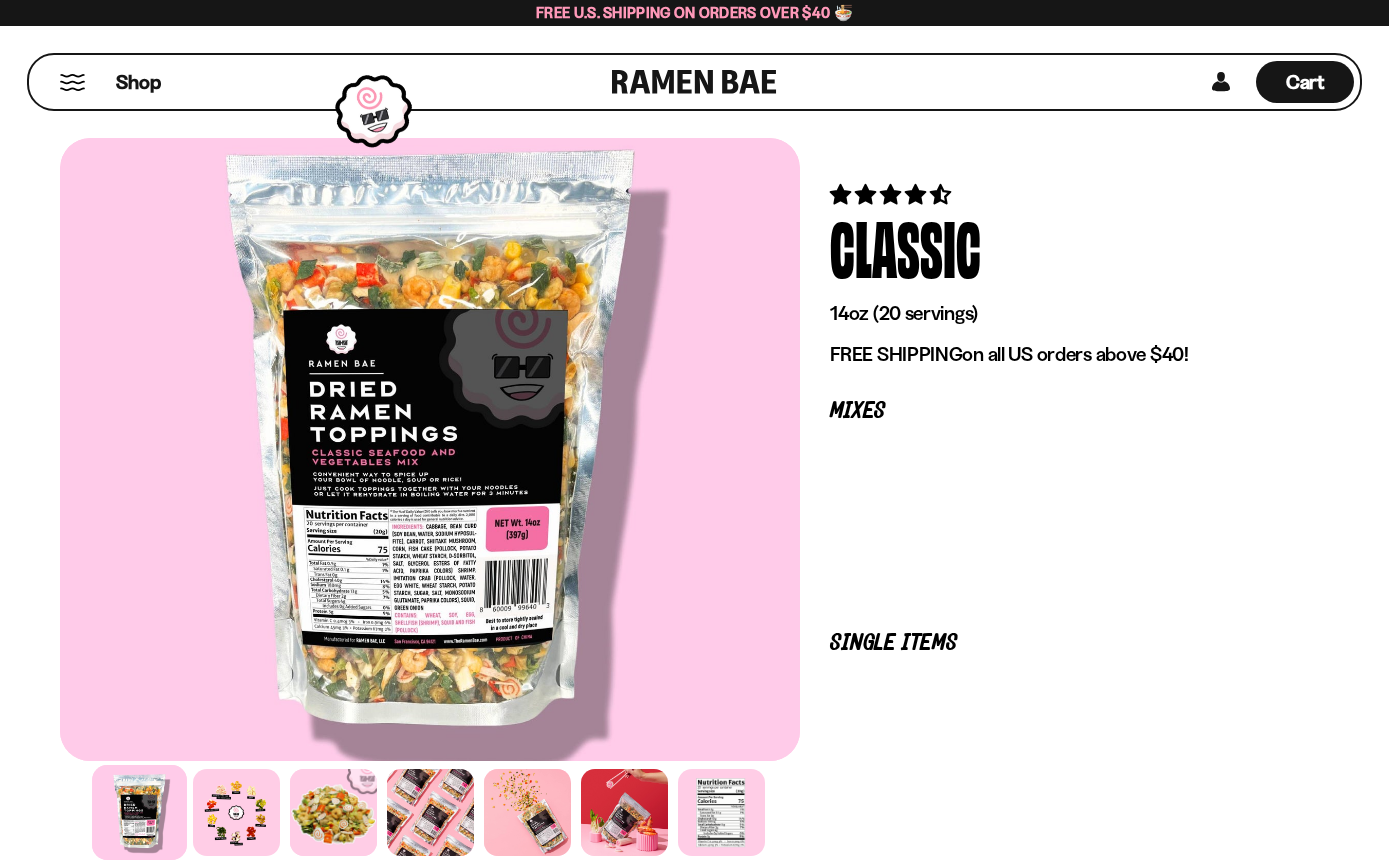 scroll, scrollTop: 0, scrollLeft: 0, axis: both 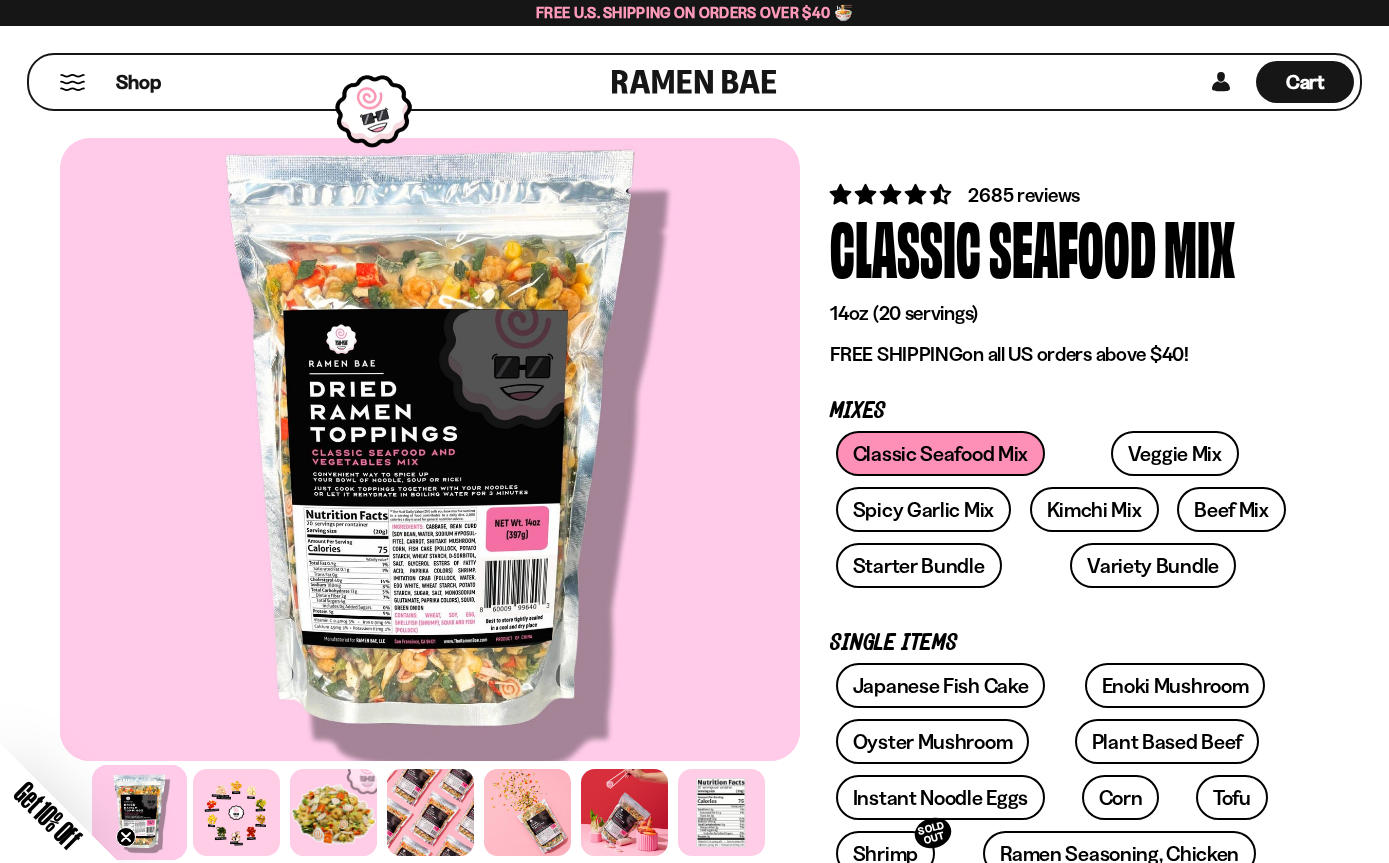 click on "Kimchi Mix" at bounding box center [1094, 509] 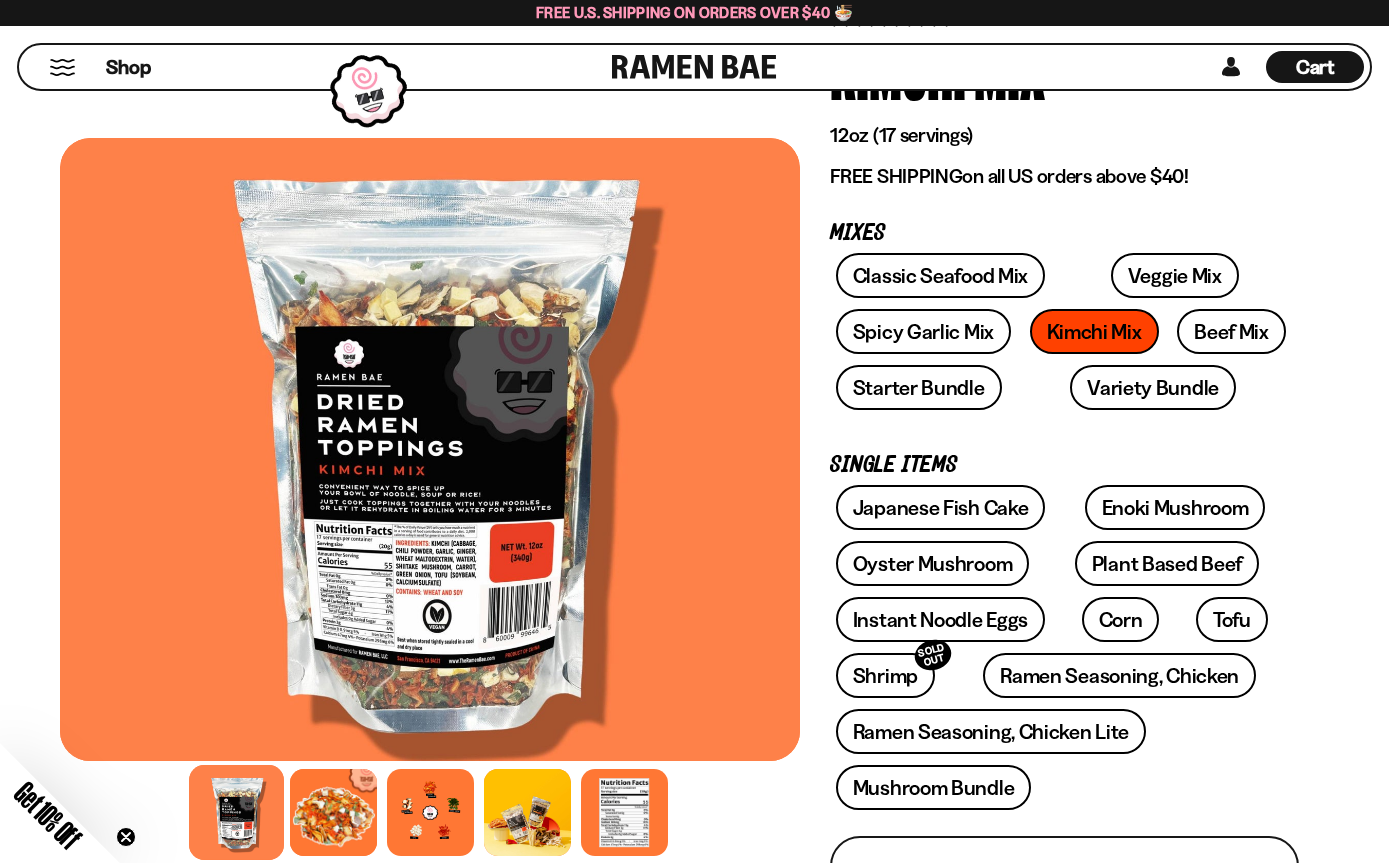scroll, scrollTop: 265, scrollLeft: 0, axis: vertical 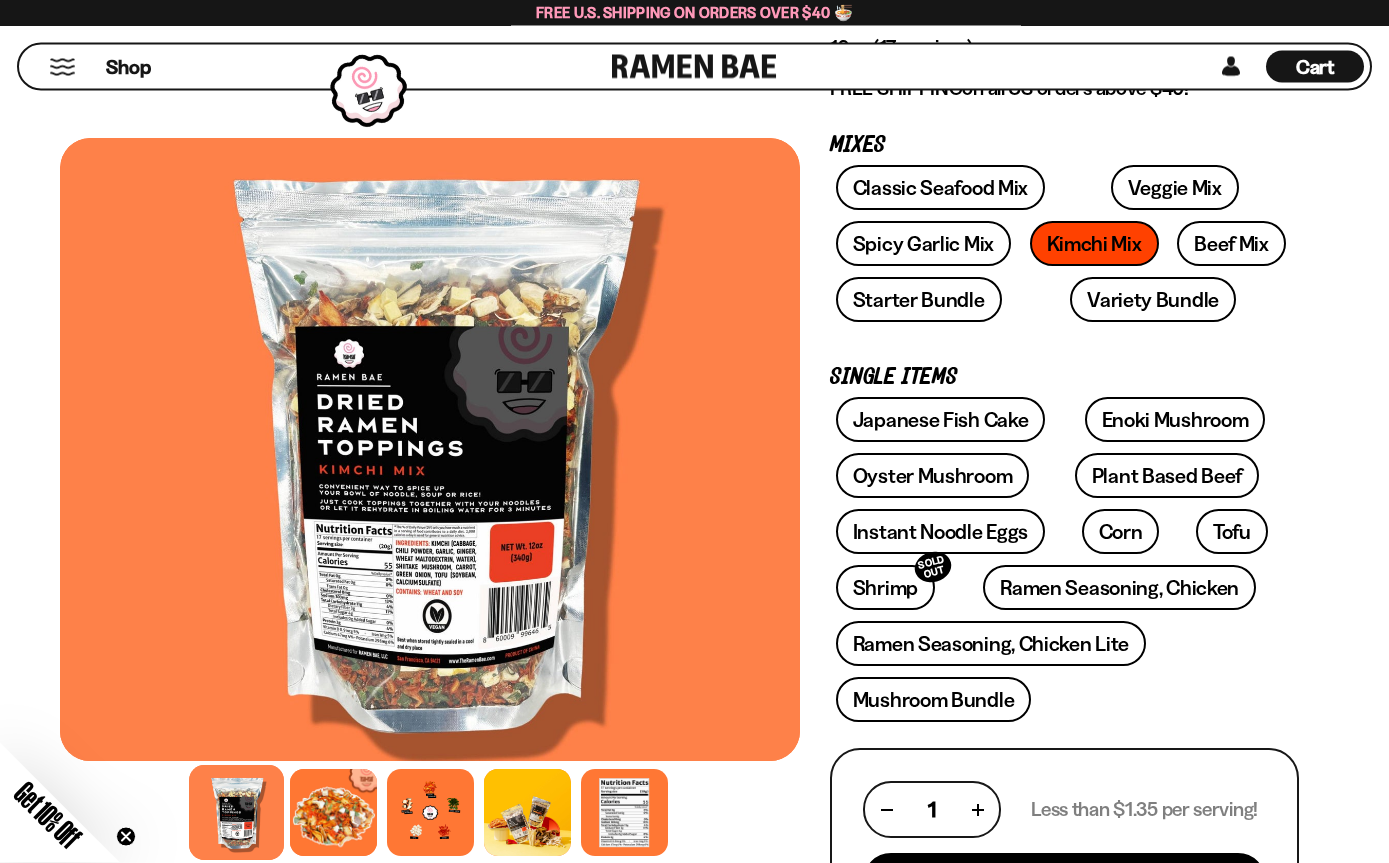 click on "Japanese Fish Cake" at bounding box center [941, 420] 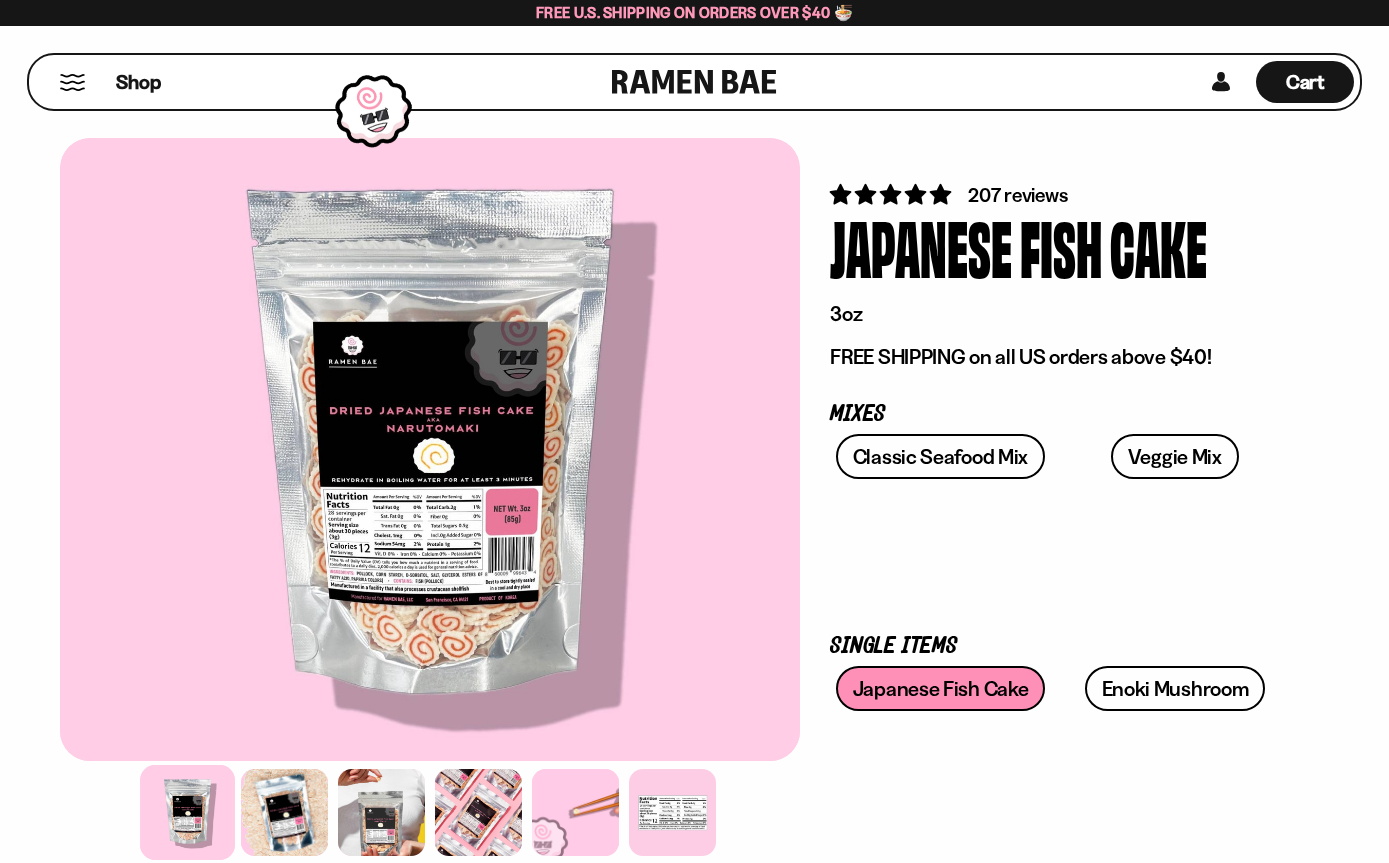 scroll, scrollTop: 0, scrollLeft: 0, axis: both 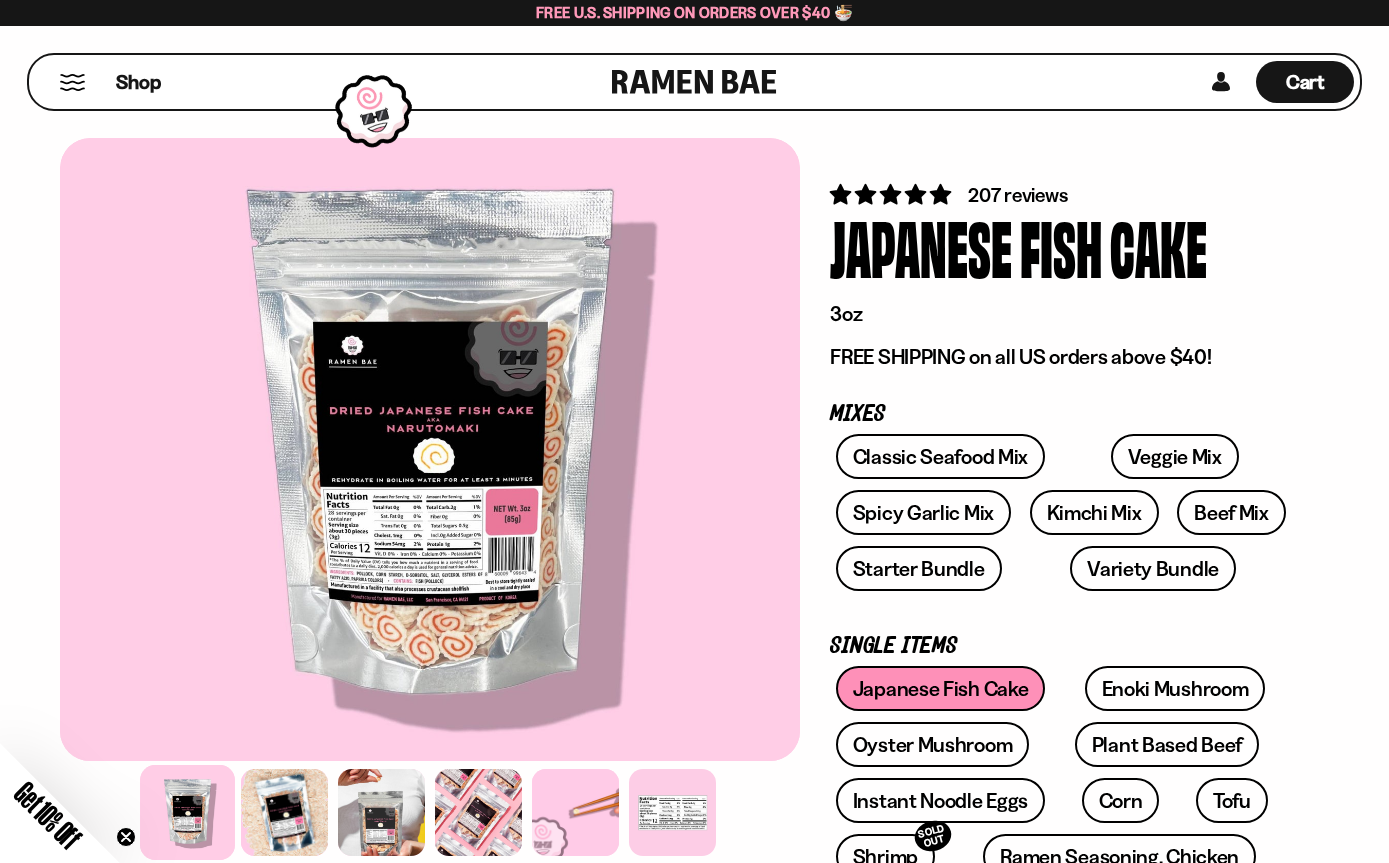 click on "Enoki Mushroom" at bounding box center (1175, 688) 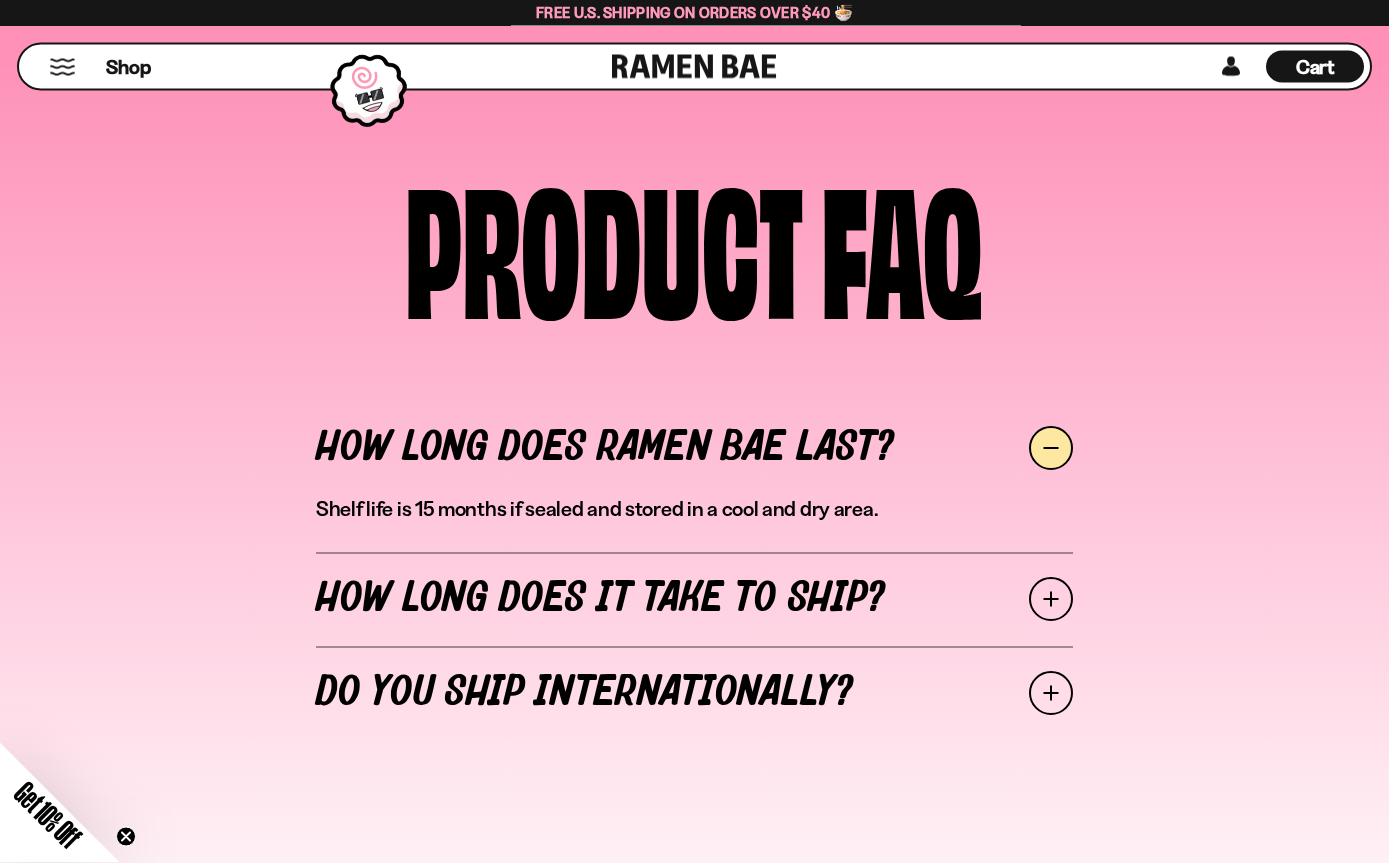 scroll, scrollTop: 7995, scrollLeft: 0, axis: vertical 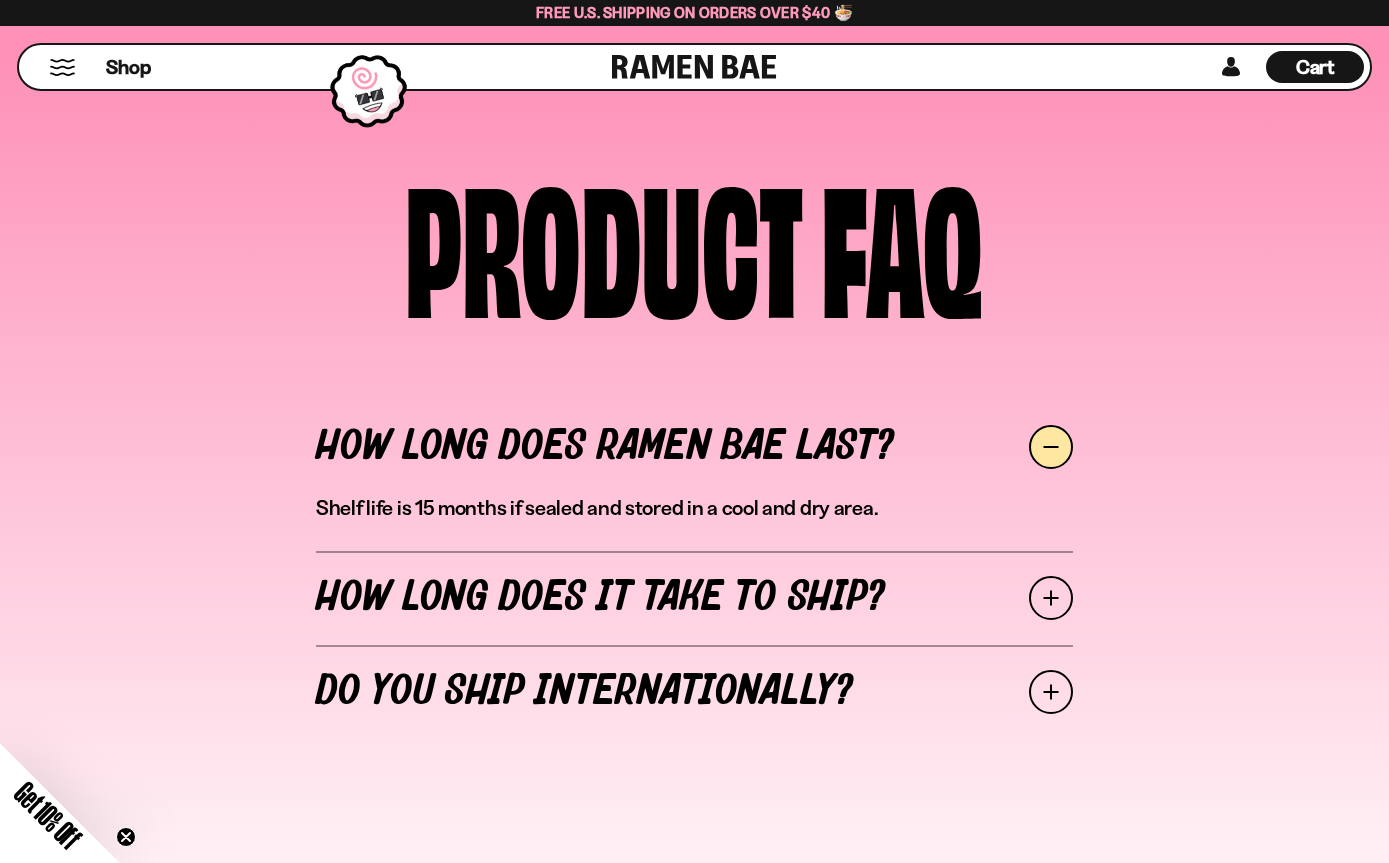 click at bounding box center (1051, 598) 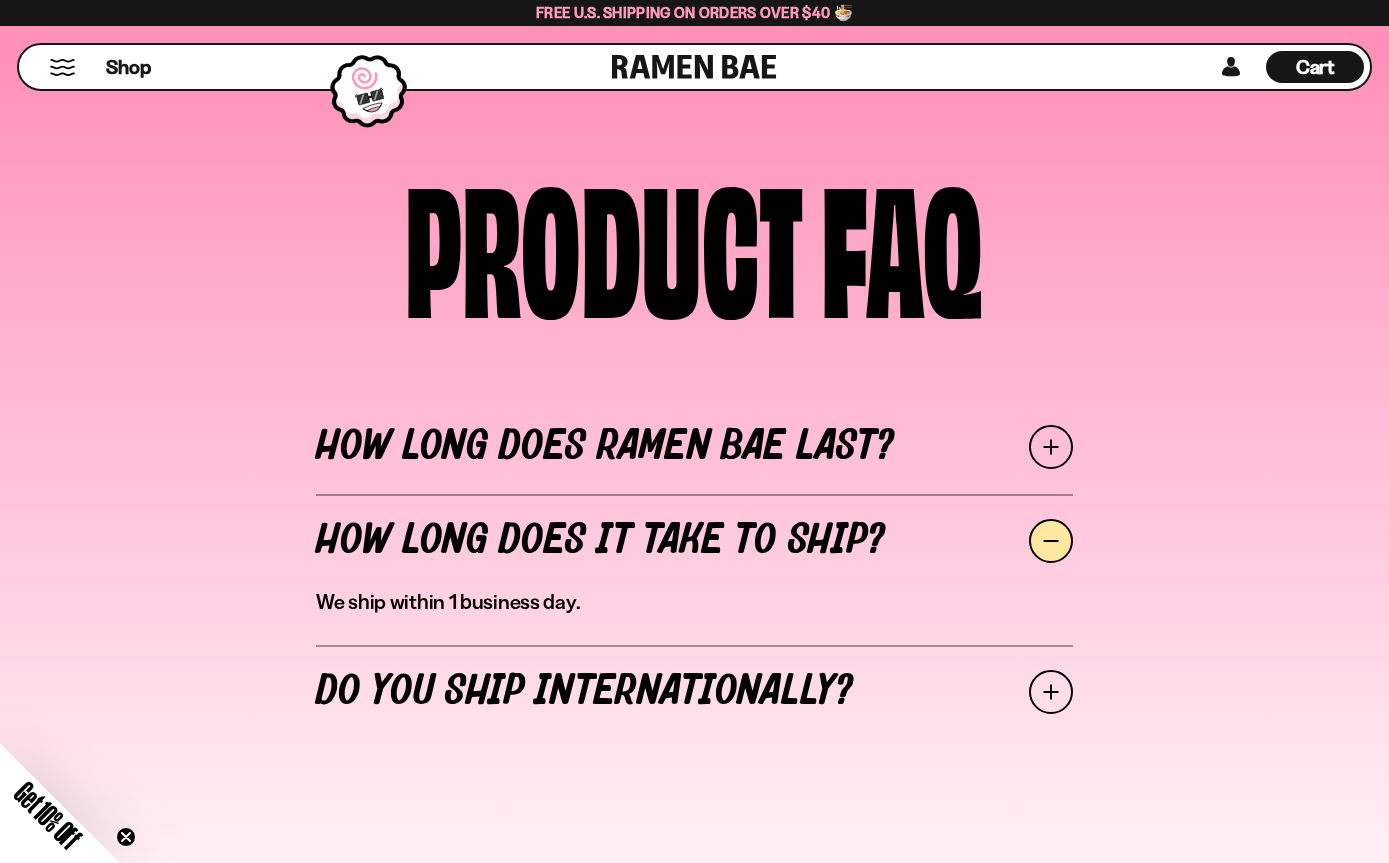 click at bounding box center (1051, 692) 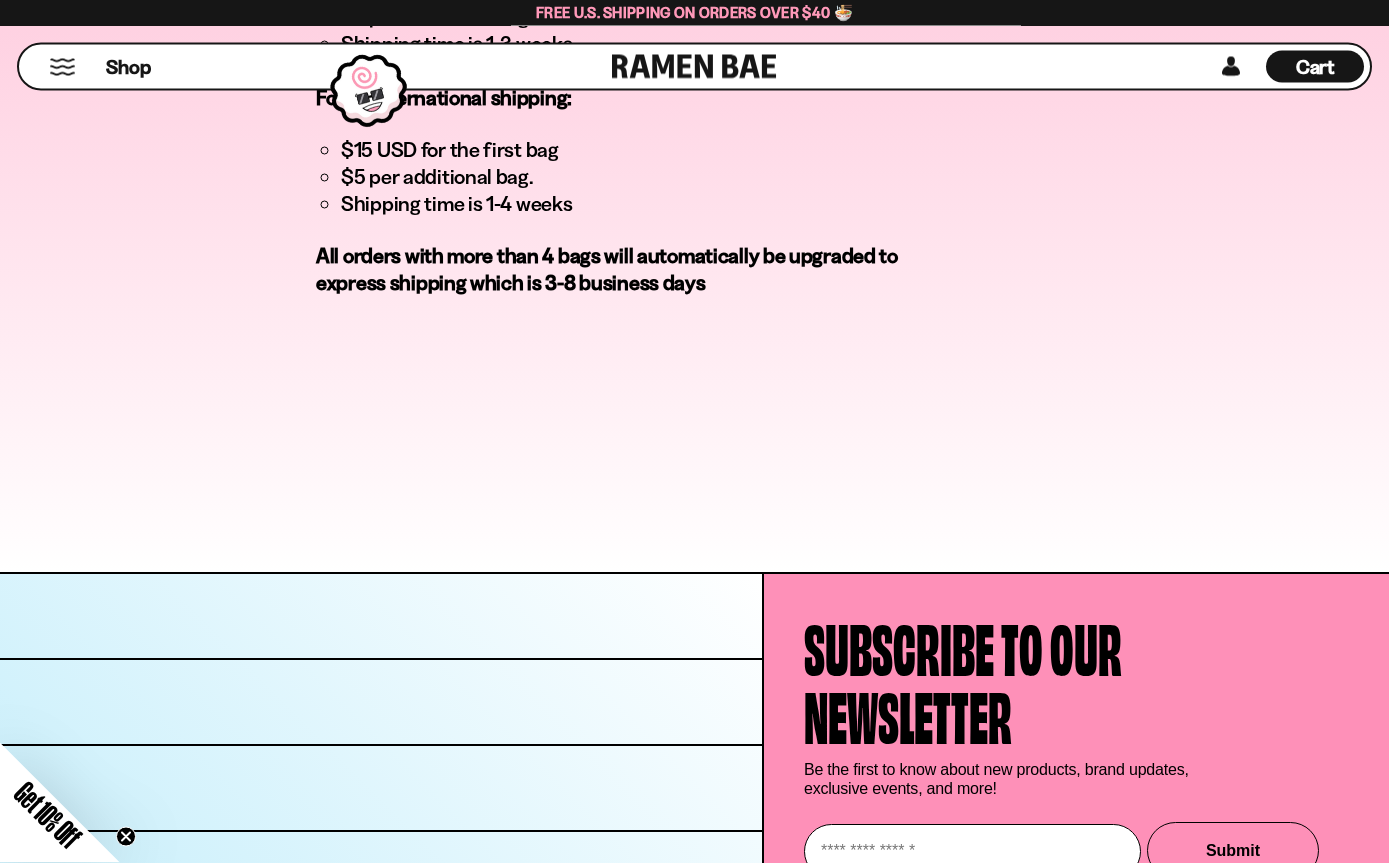 scroll, scrollTop: 8928, scrollLeft: 0, axis: vertical 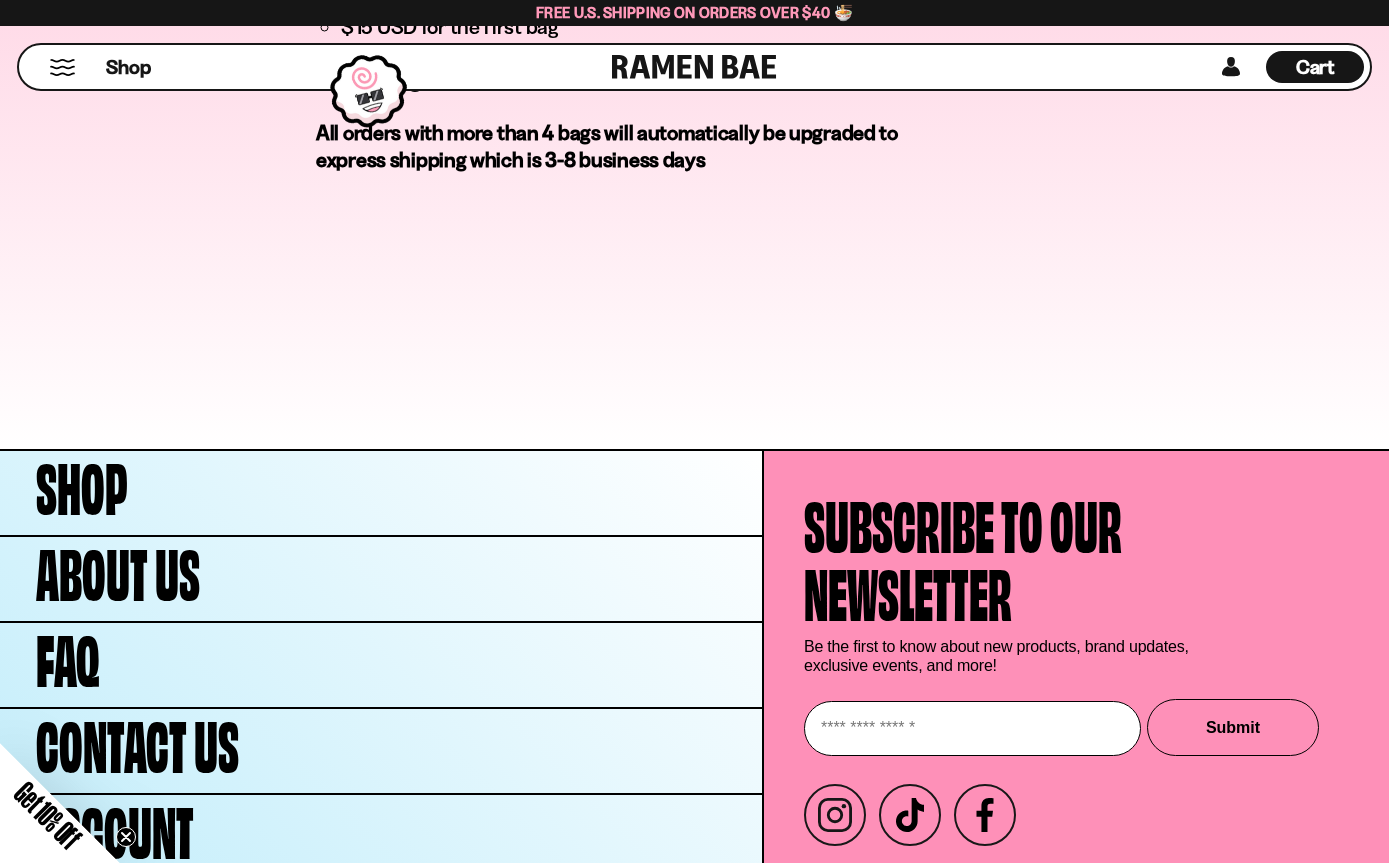 click on "Instagram" at bounding box center (835, 815) 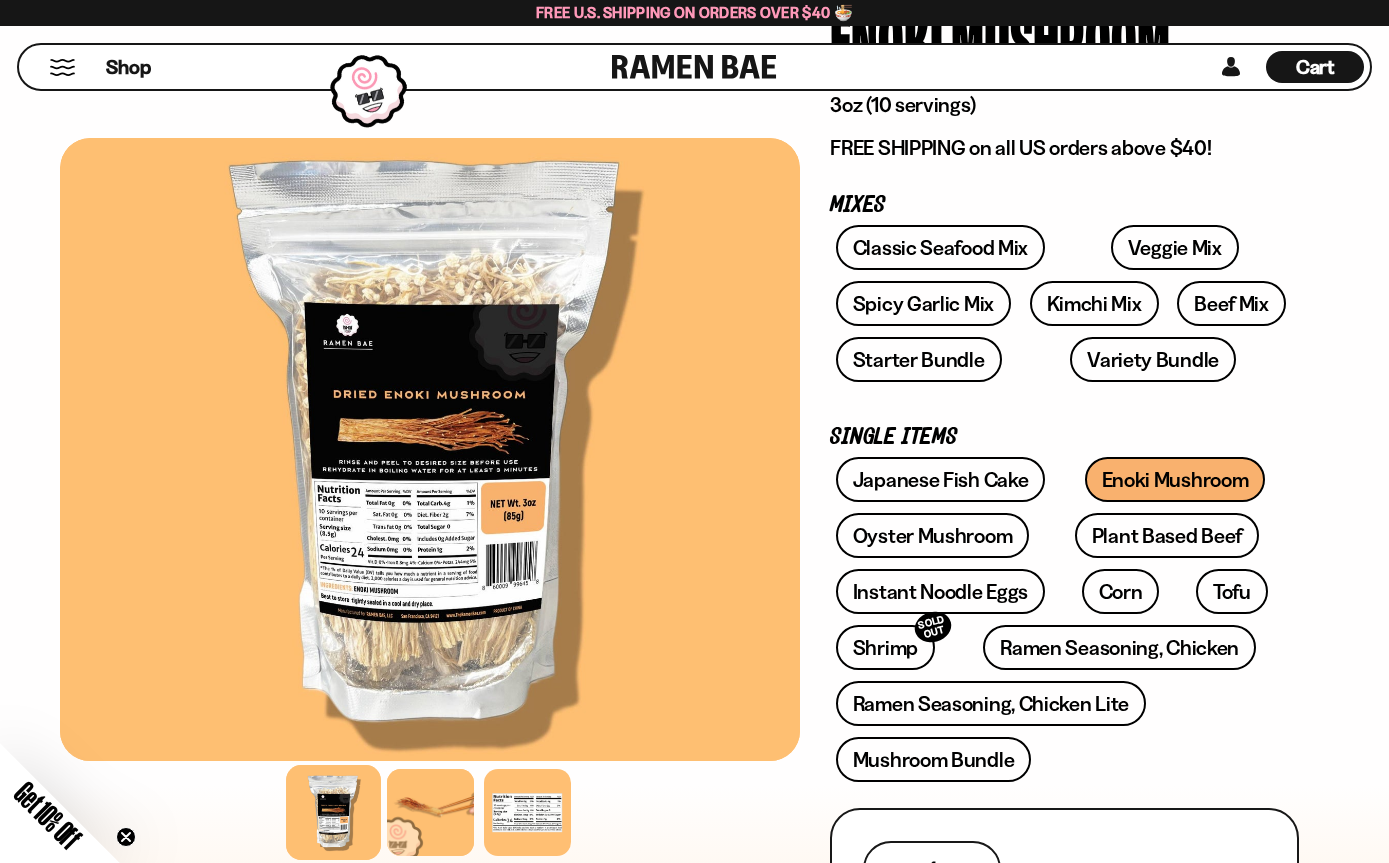 scroll, scrollTop: 204, scrollLeft: 0, axis: vertical 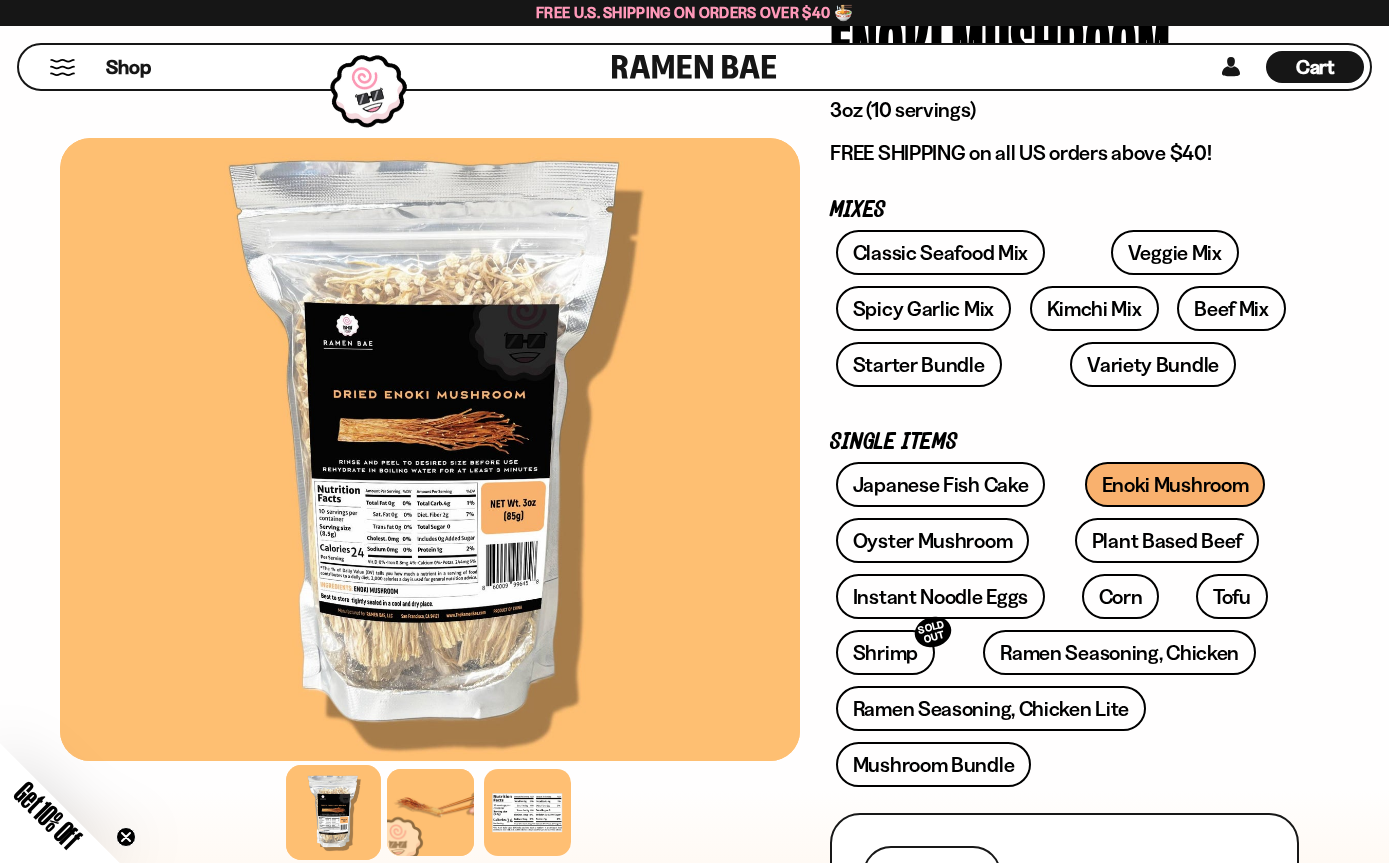 click on "Corn" at bounding box center [1121, 596] 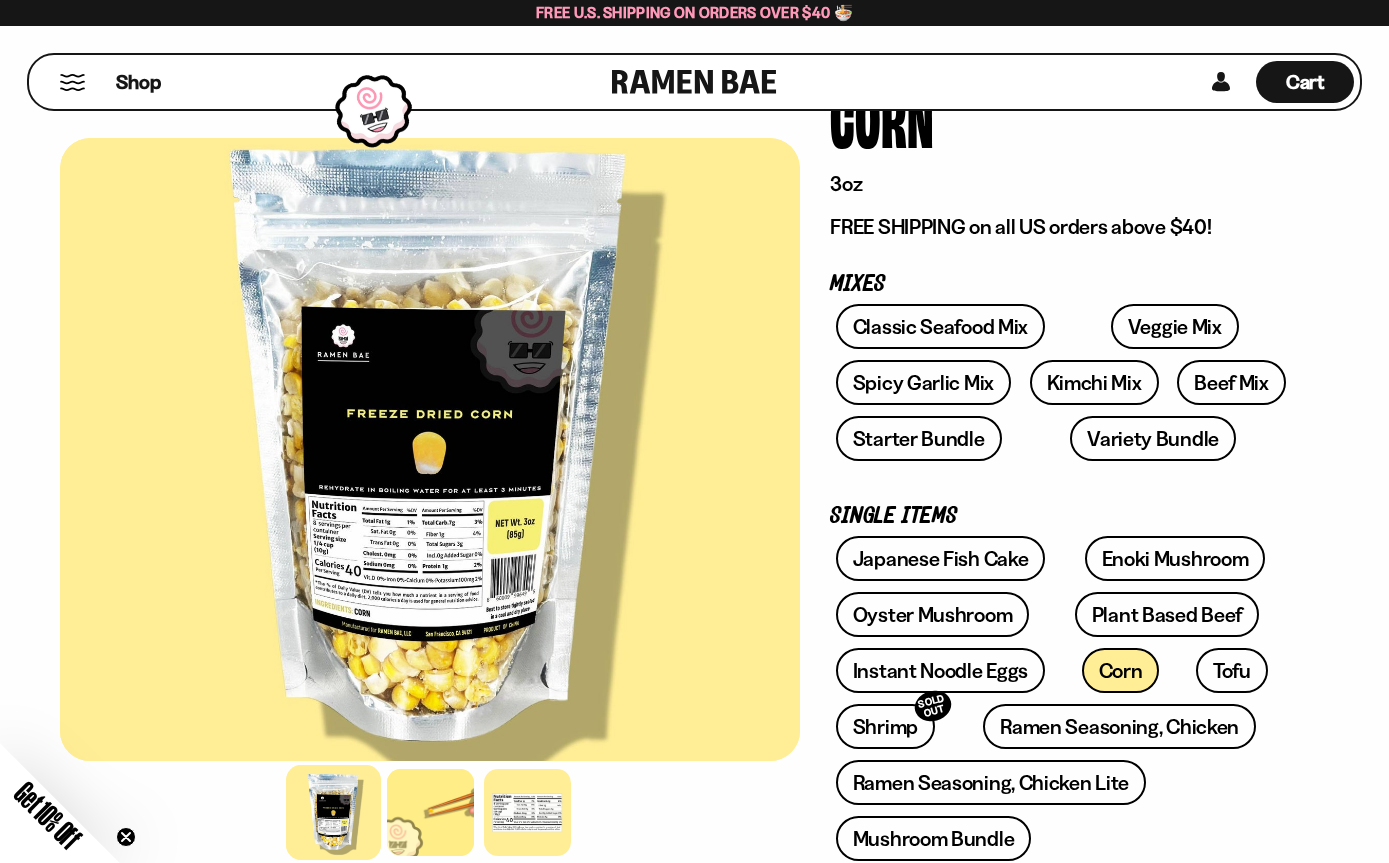 scroll, scrollTop: 134, scrollLeft: 0, axis: vertical 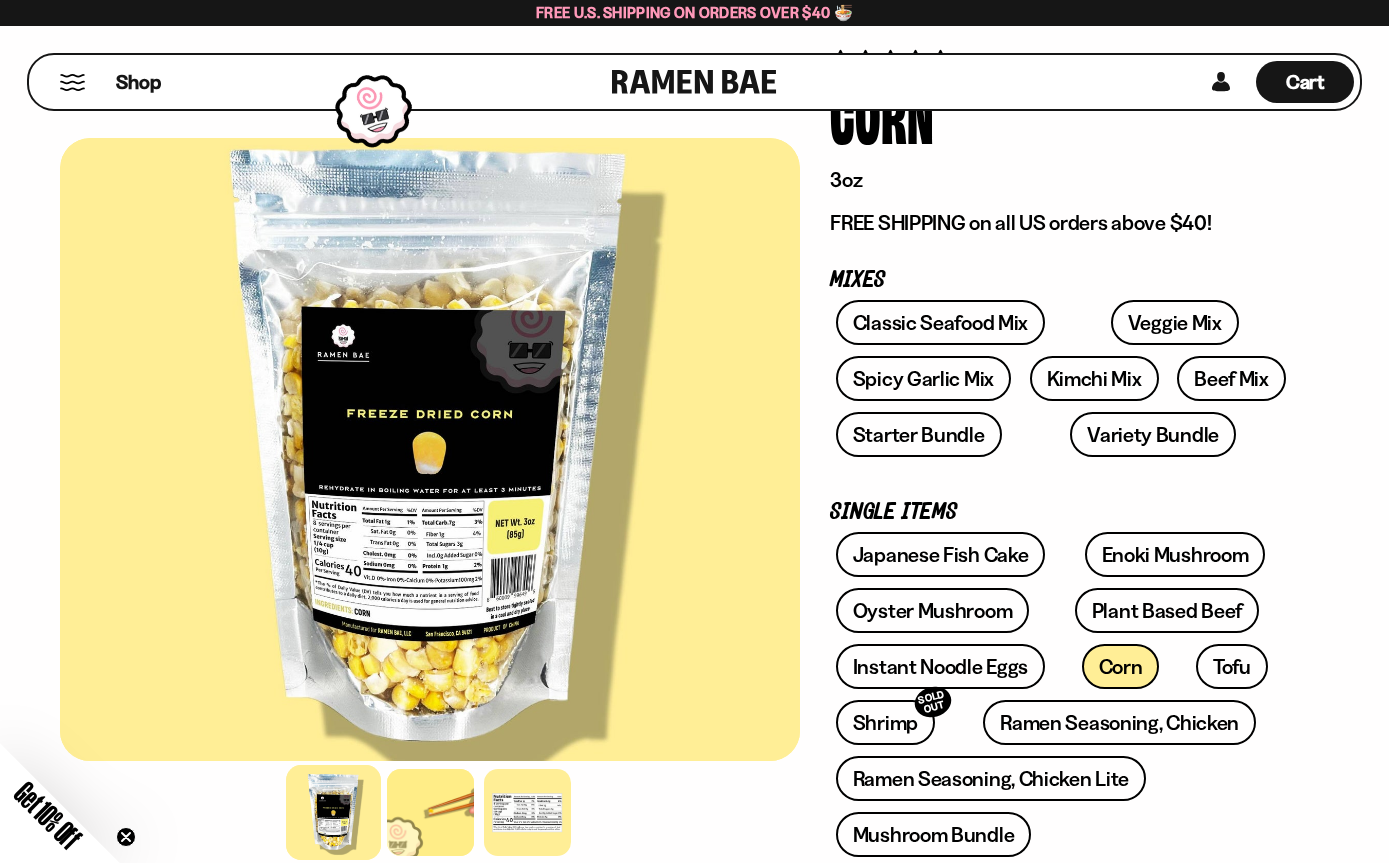 click on "Tofu" at bounding box center [1232, 666] 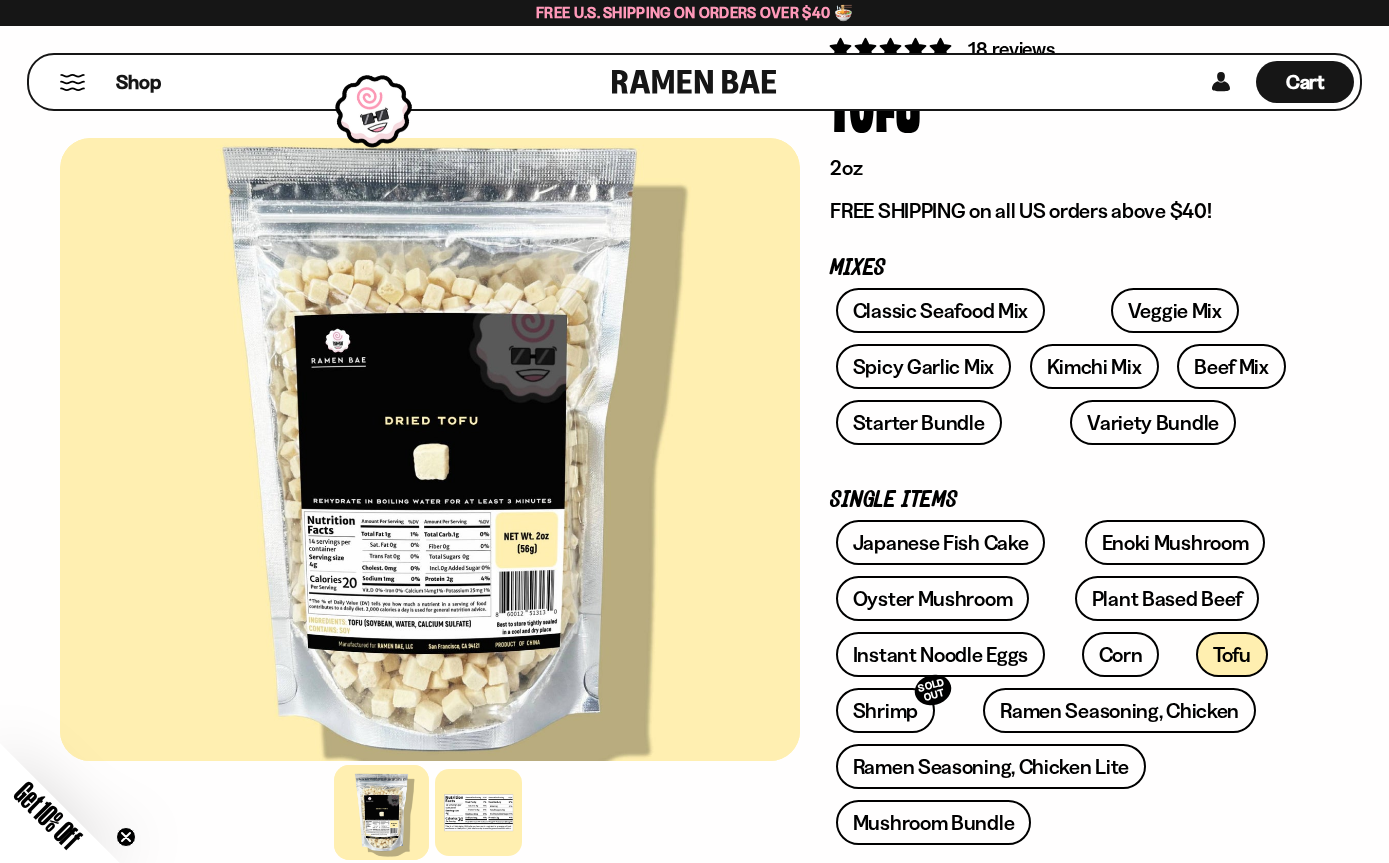 scroll, scrollTop: 169, scrollLeft: 0, axis: vertical 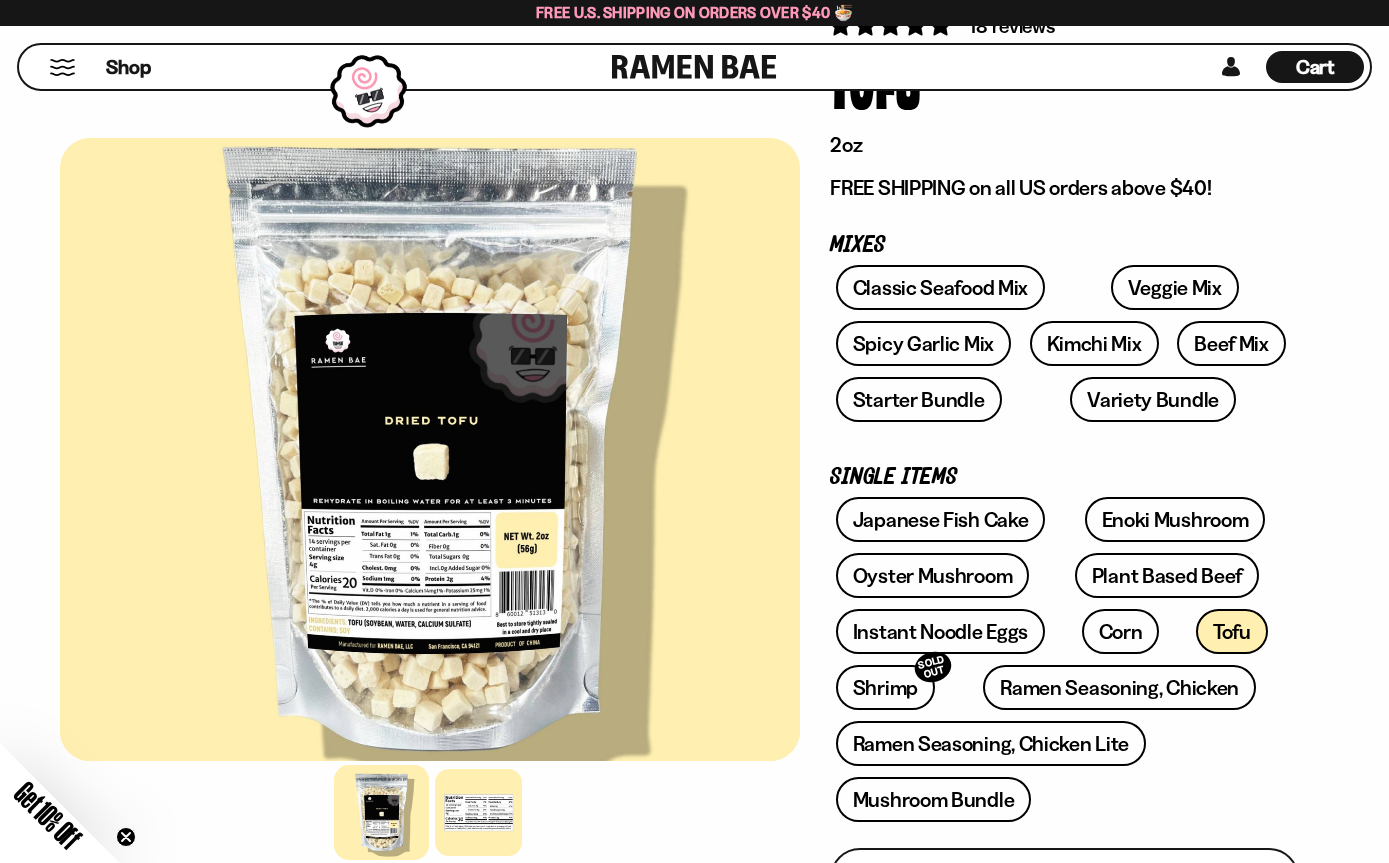 click on "Corn" at bounding box center (1121, 631) 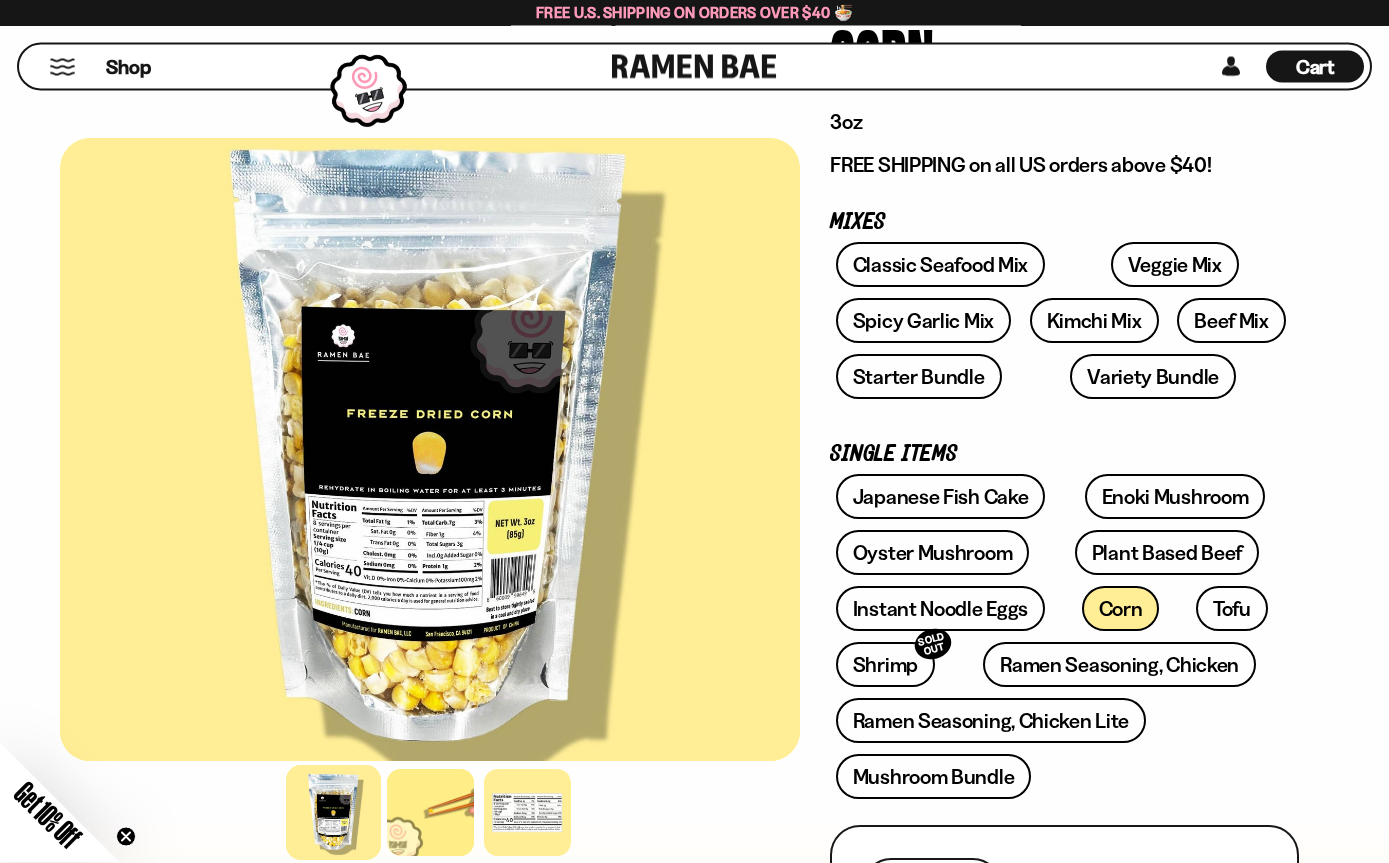 scroll, scrollTop: 192, scrollLeft: 0, axis: vertical 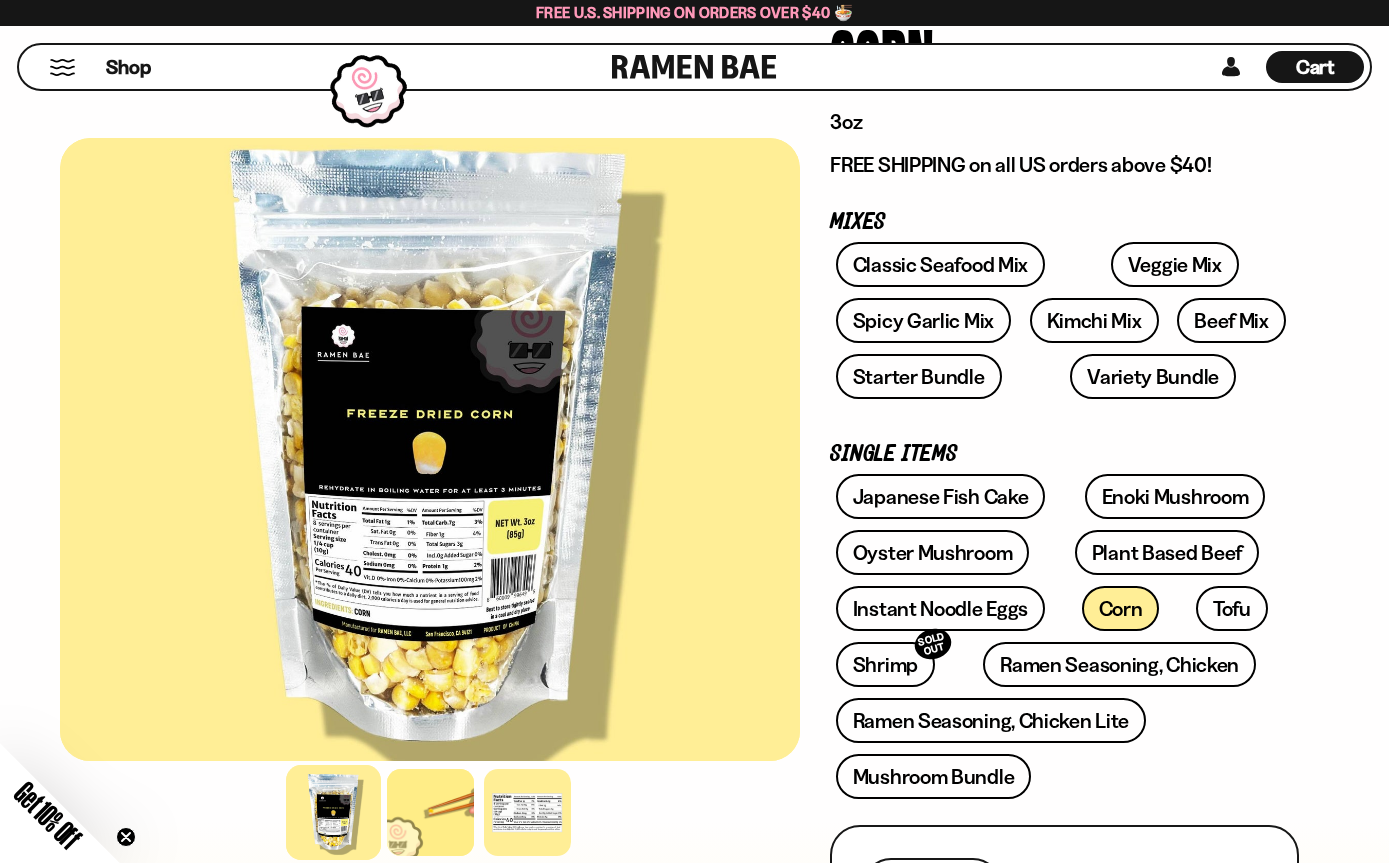 click on "Classic Seafood Mix" at bounding box center (940, 264) 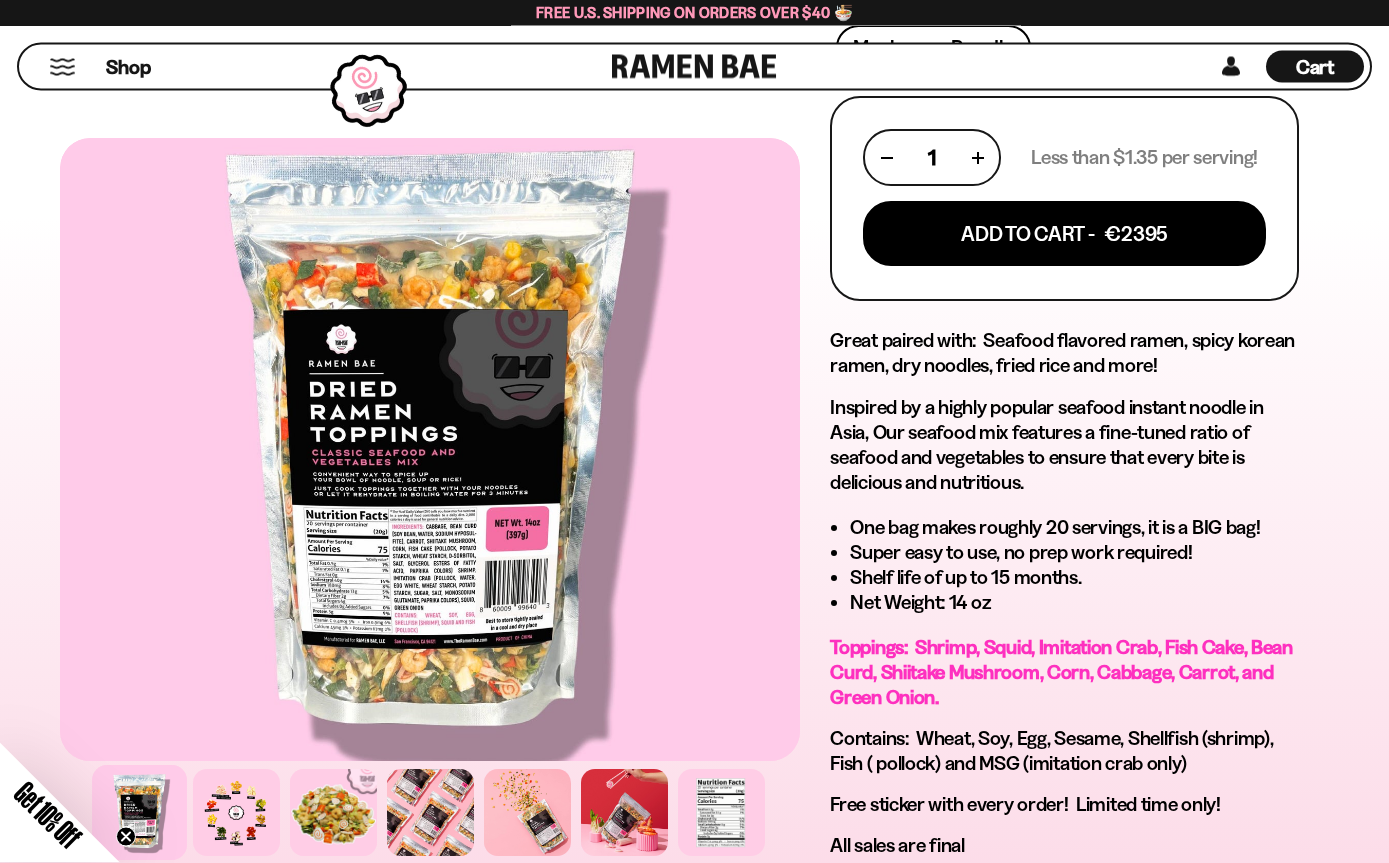 scroll, scrollTop: 918, scrollLeft: 0, axis: vertical 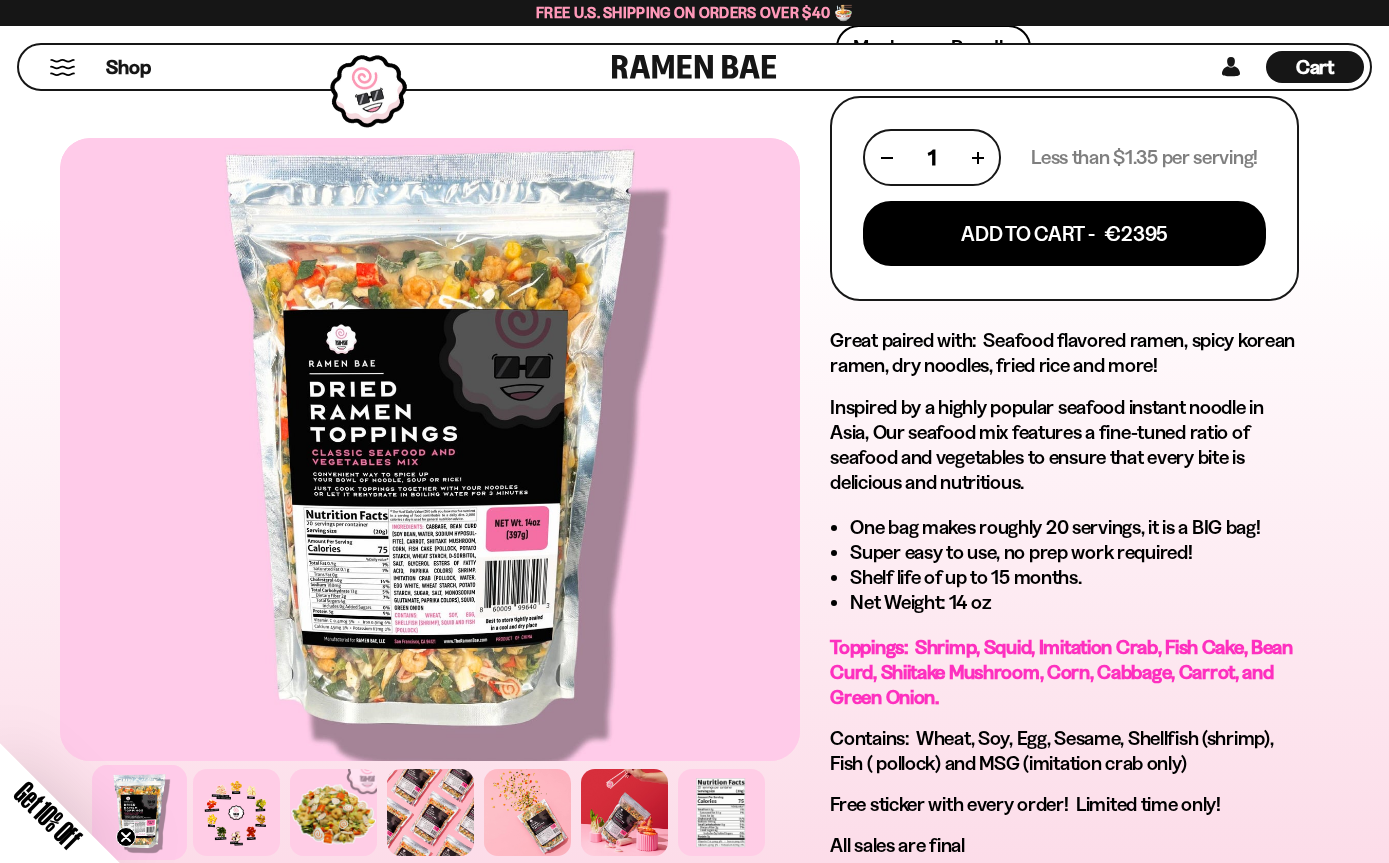 click at bounding box center (694, 227) 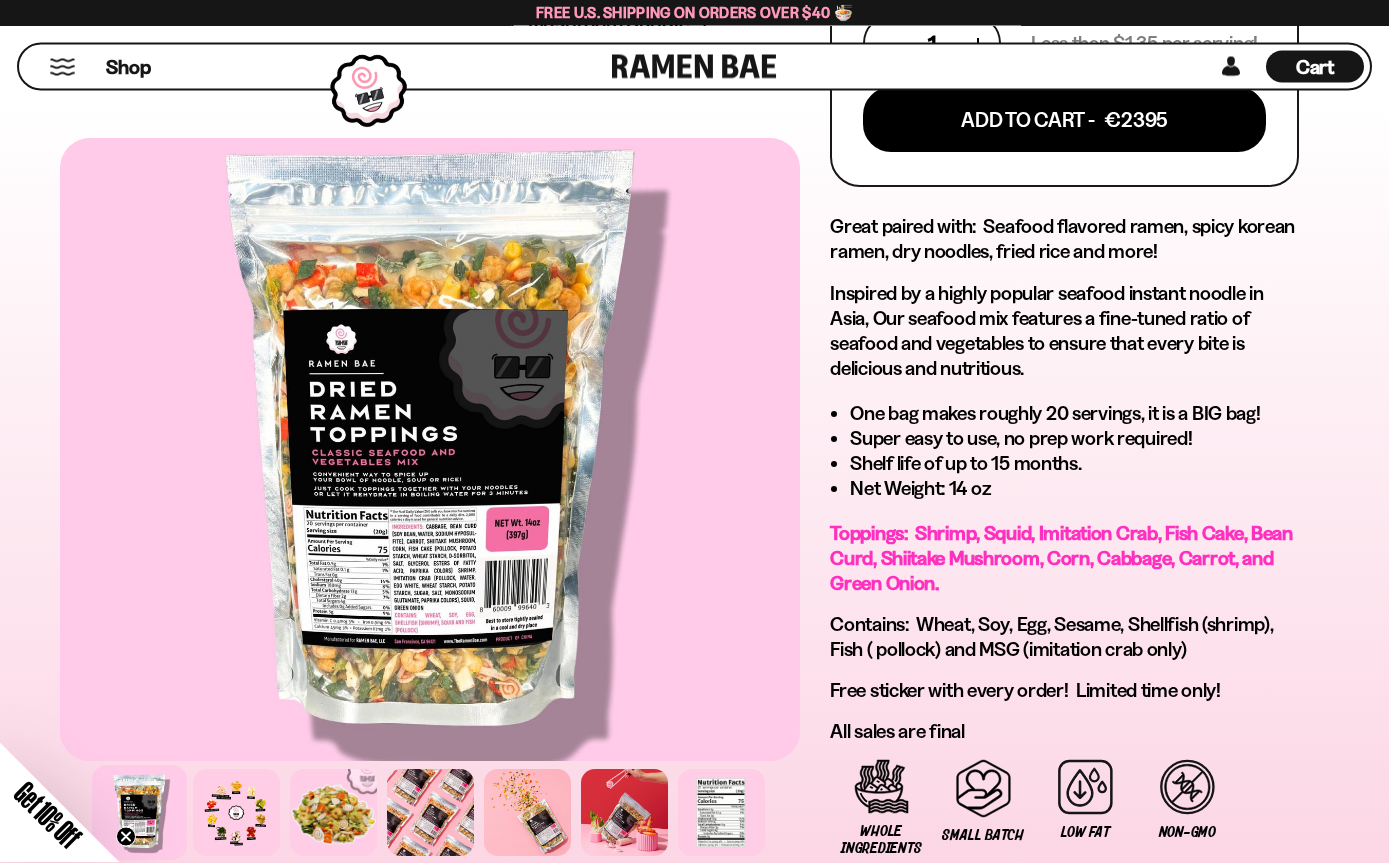 scroll, scrollTop: 1032, scrollLeft: 0, axis: vertical 